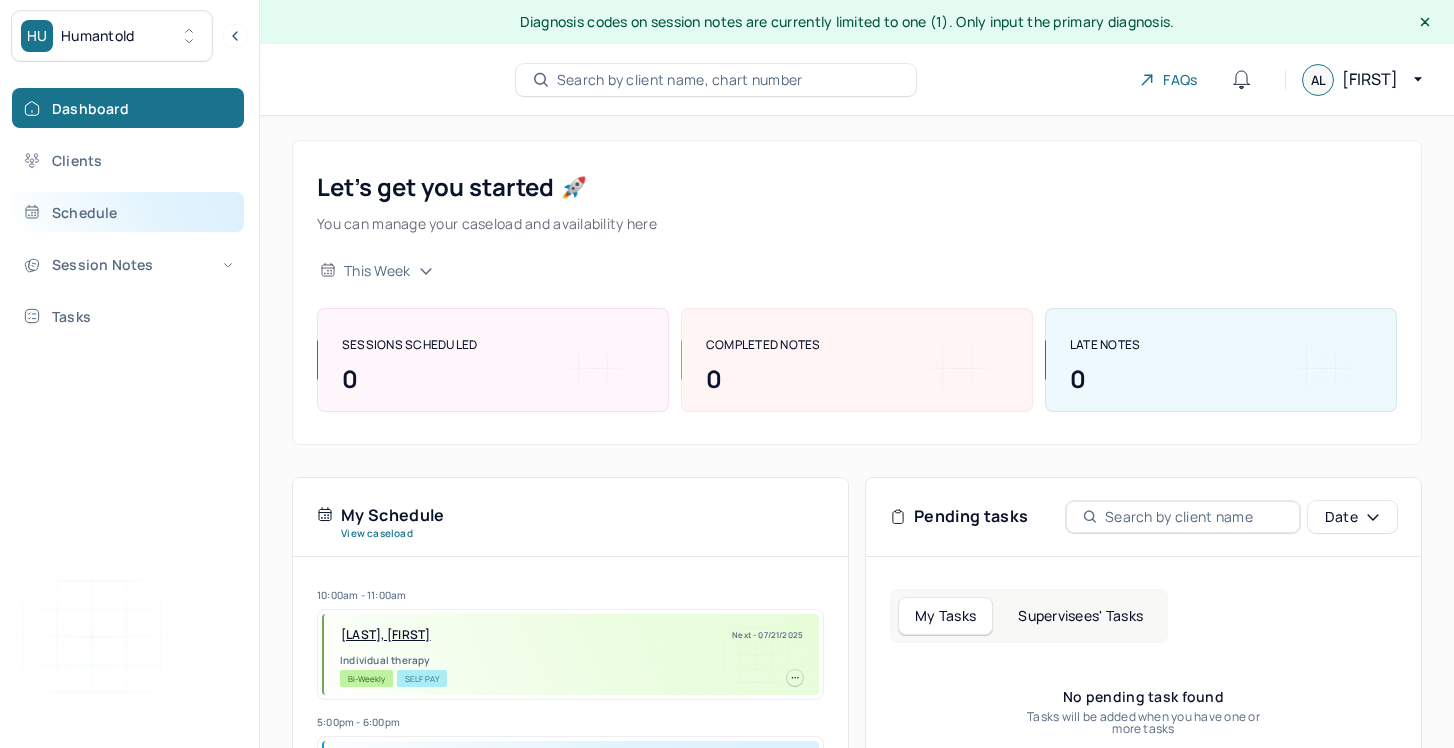 scroll, scrollTop: 0, scrollLeft: 0, axis: both 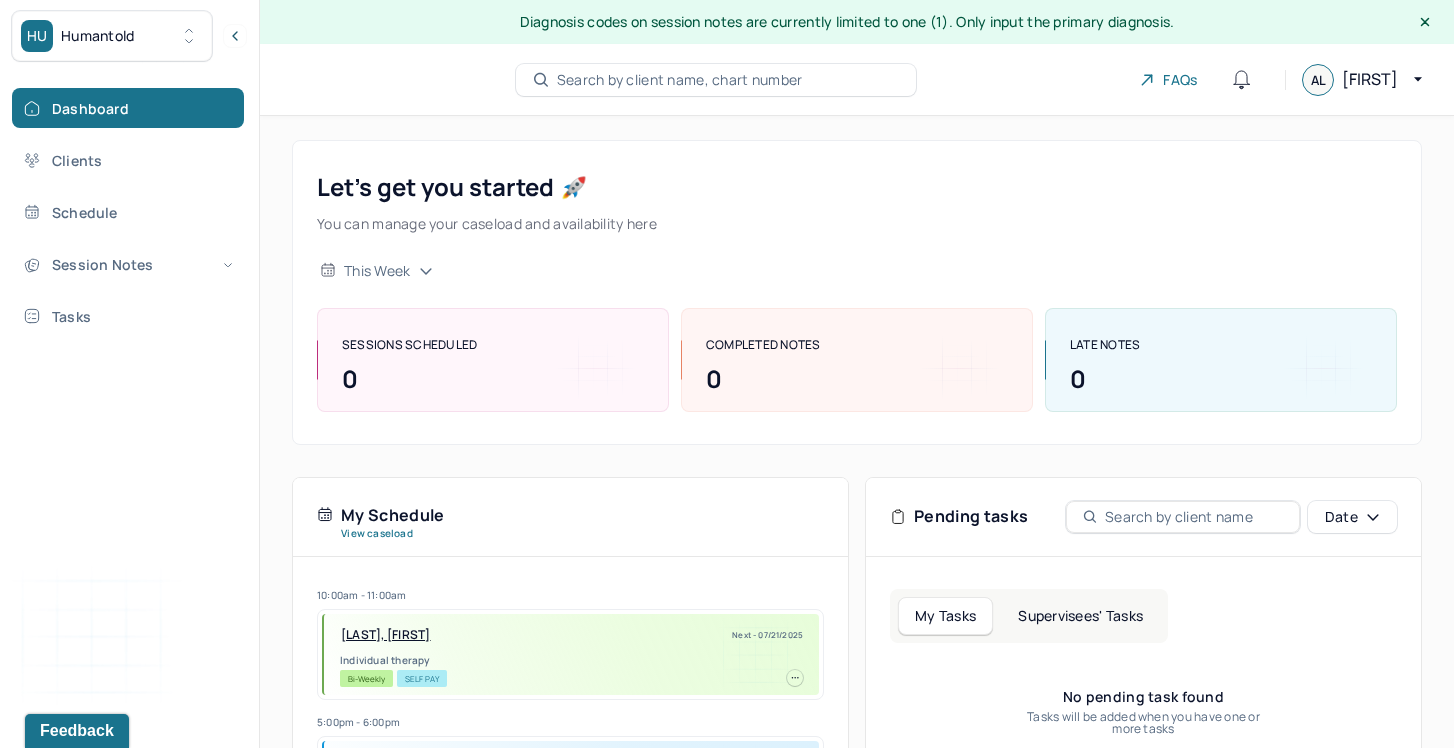 click on "Dashboard Clients Schedule Session Notes Tasks" at bounding box center [129, 212] 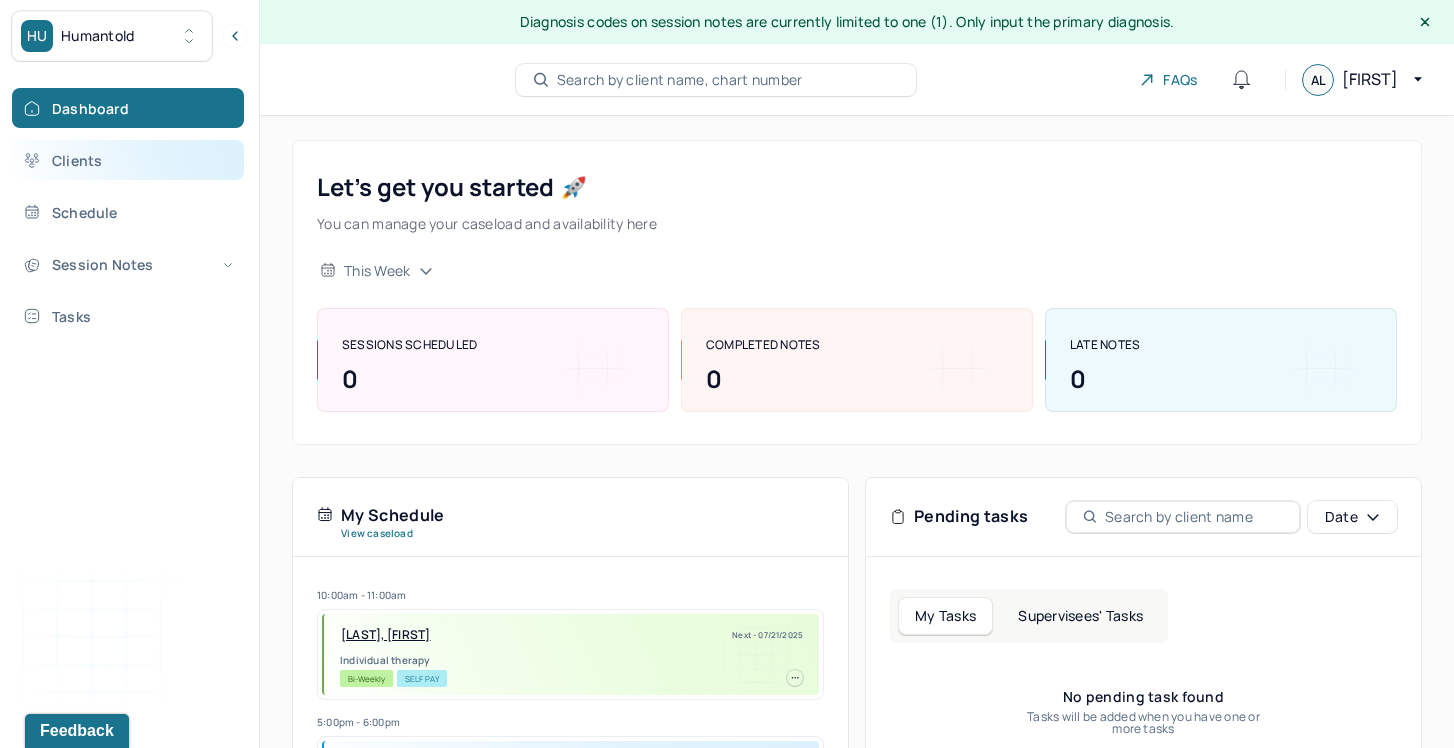 click on "Clients" at bounding box center (128, 160) 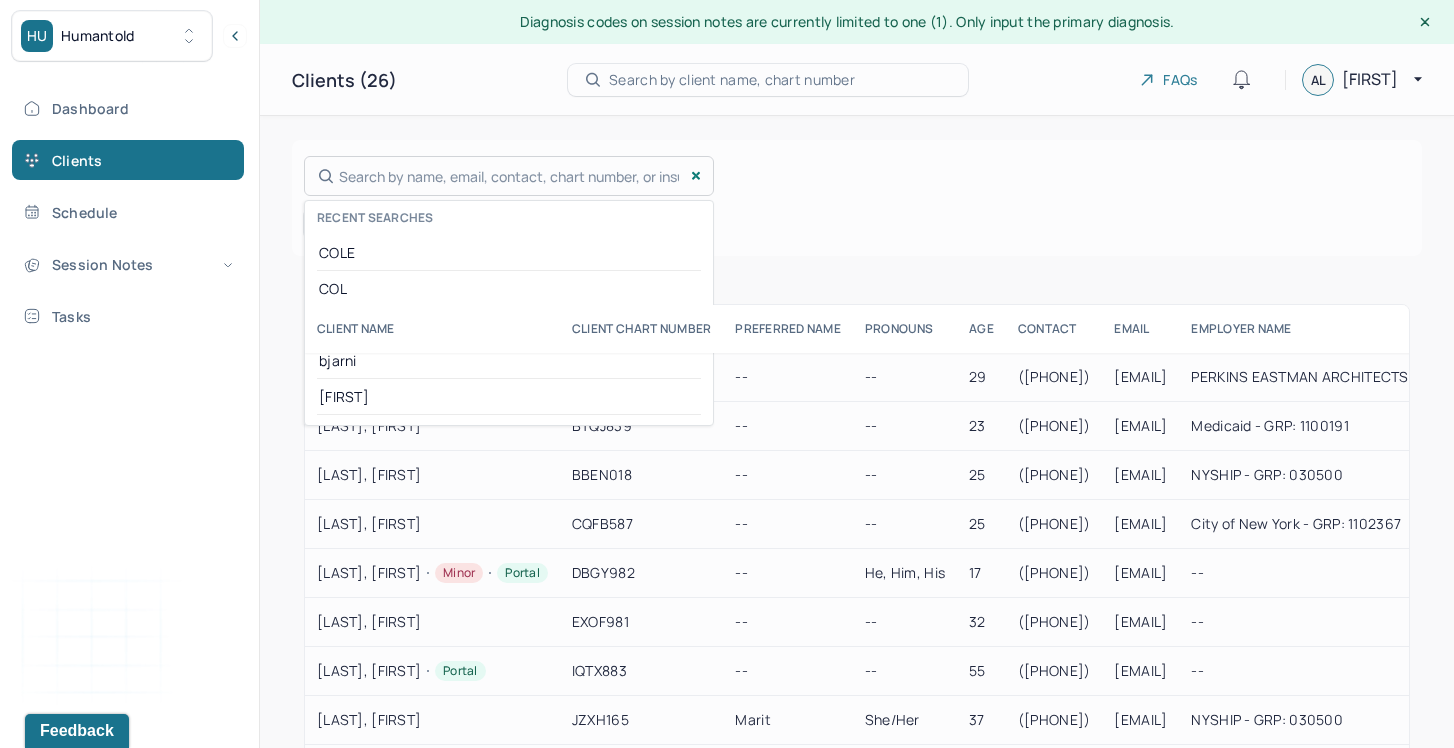 click on "Search by name, email, contact, chart number, or insurance id... Recent searches COLE COL C bjarni ELISE" at bounding box center [509, 176] 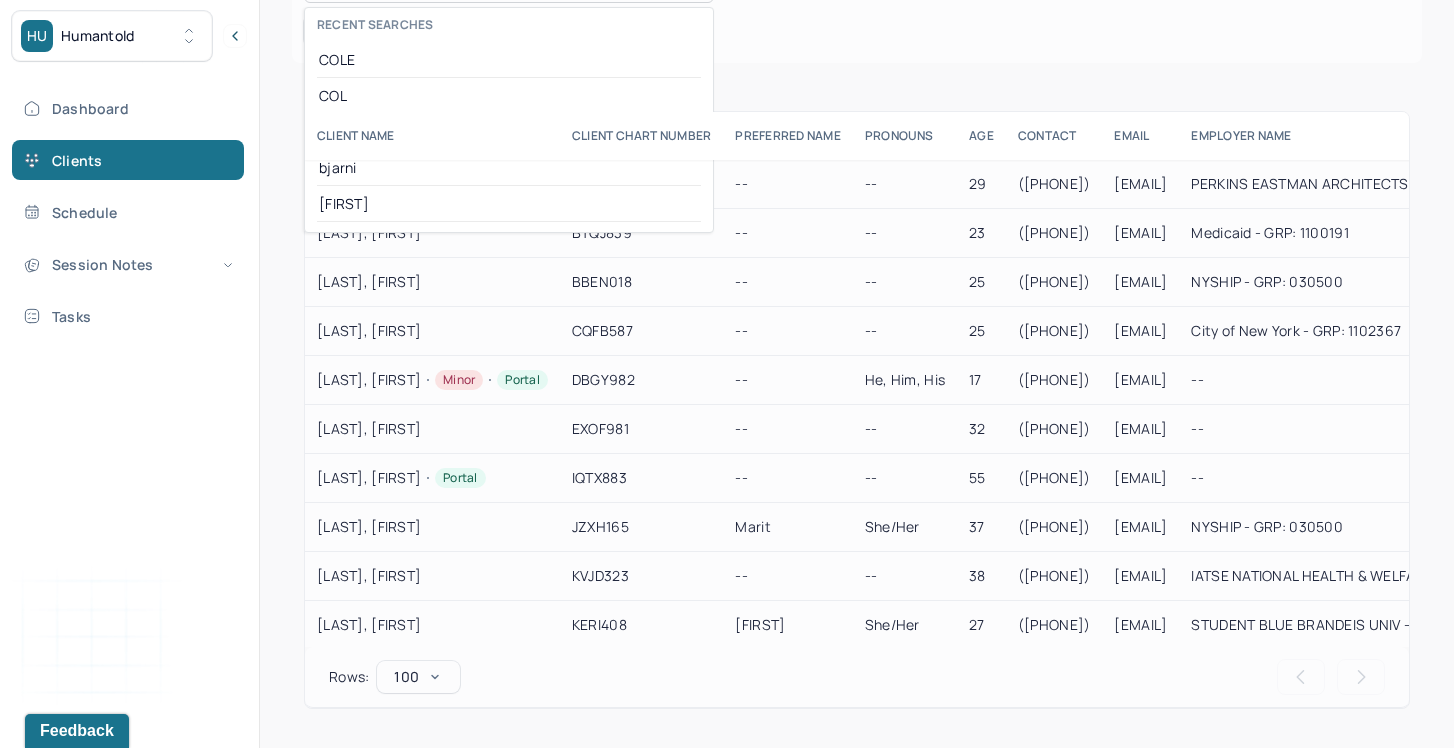 scroll, scrollTop: 194, scrollLeft: 0, axis: vertical 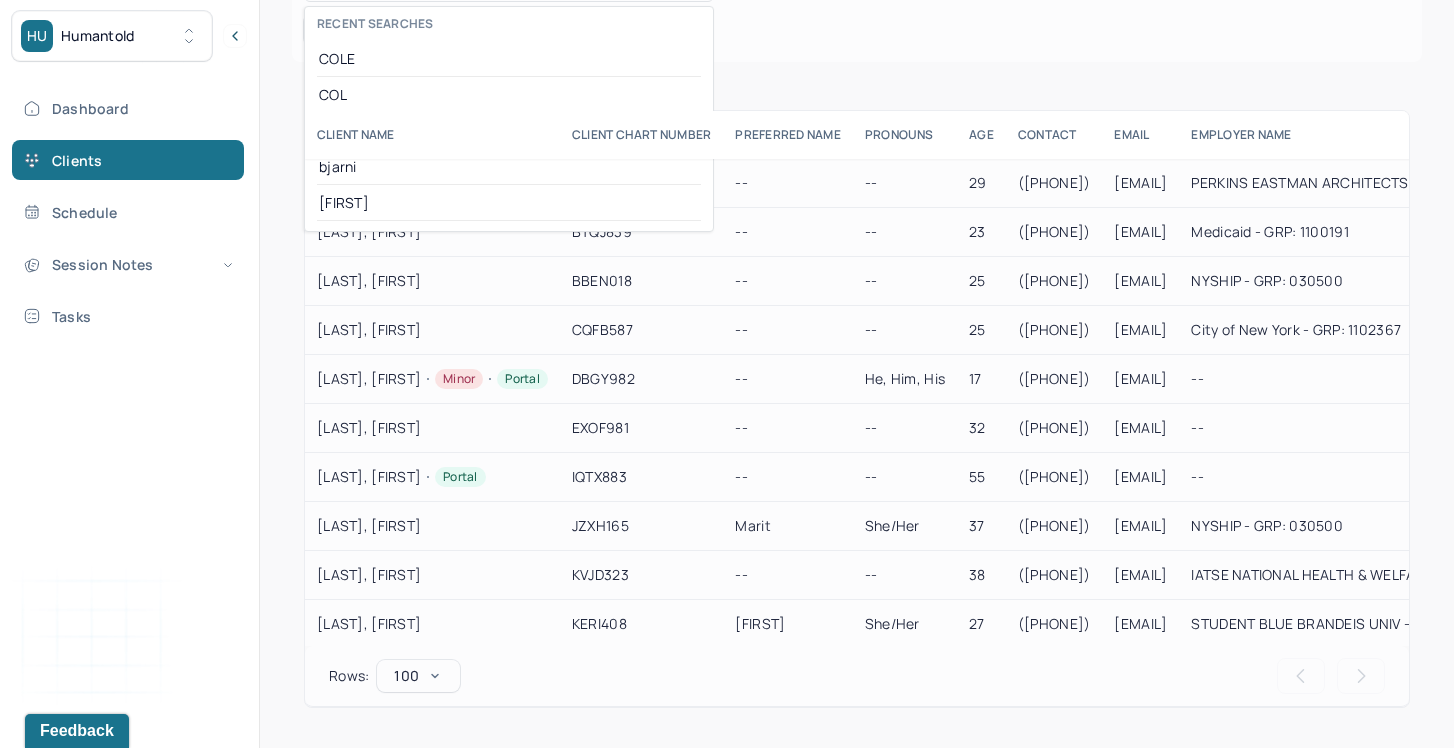 click on "Dashboard Clients Schedule Session Notes Tasks Asya Latifoglu provider Logout" at bounding box center (129, 395) 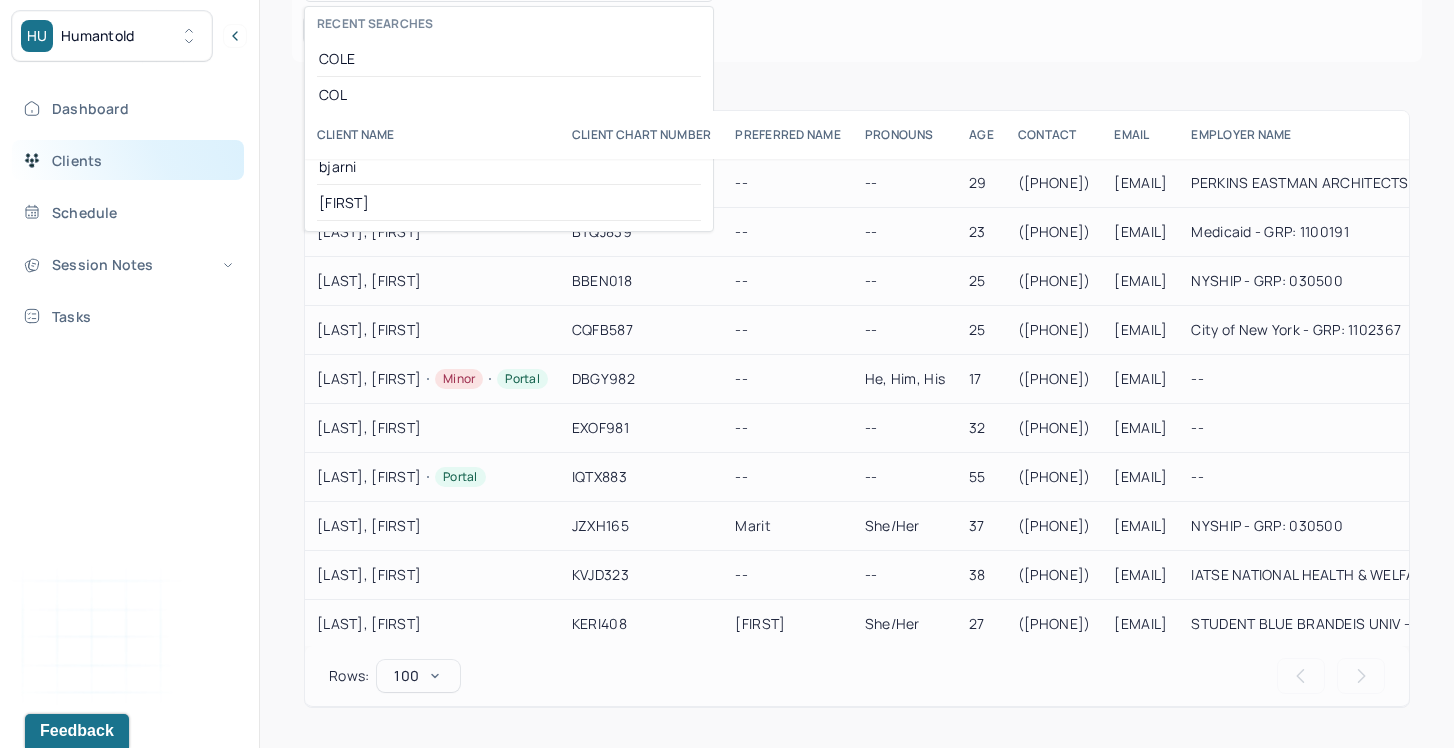 click on "Clients" at bounding box center (128, 160) 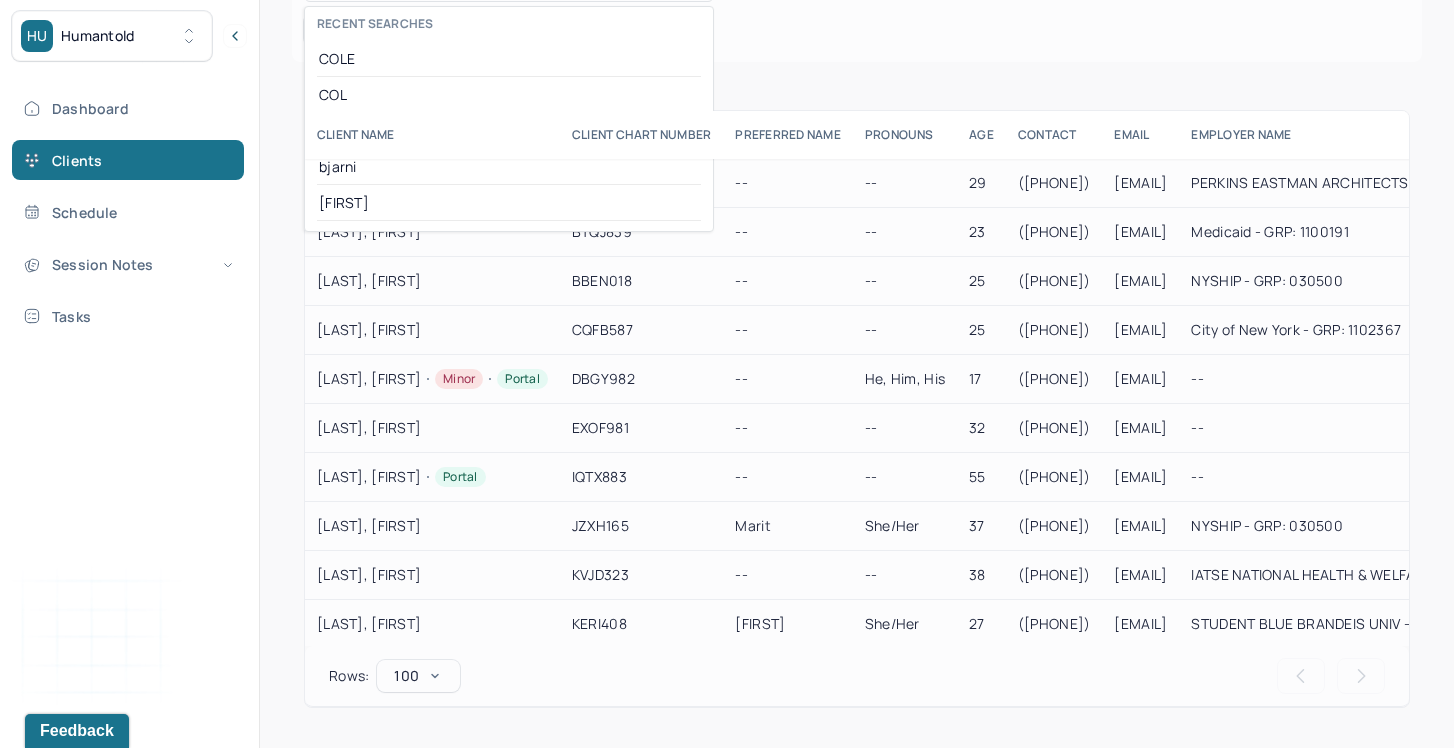 click on "Dashboard Clients Schedule Session Notes Tasks Asya Latifoglu provider Logout" at bounding box center (129, 395) 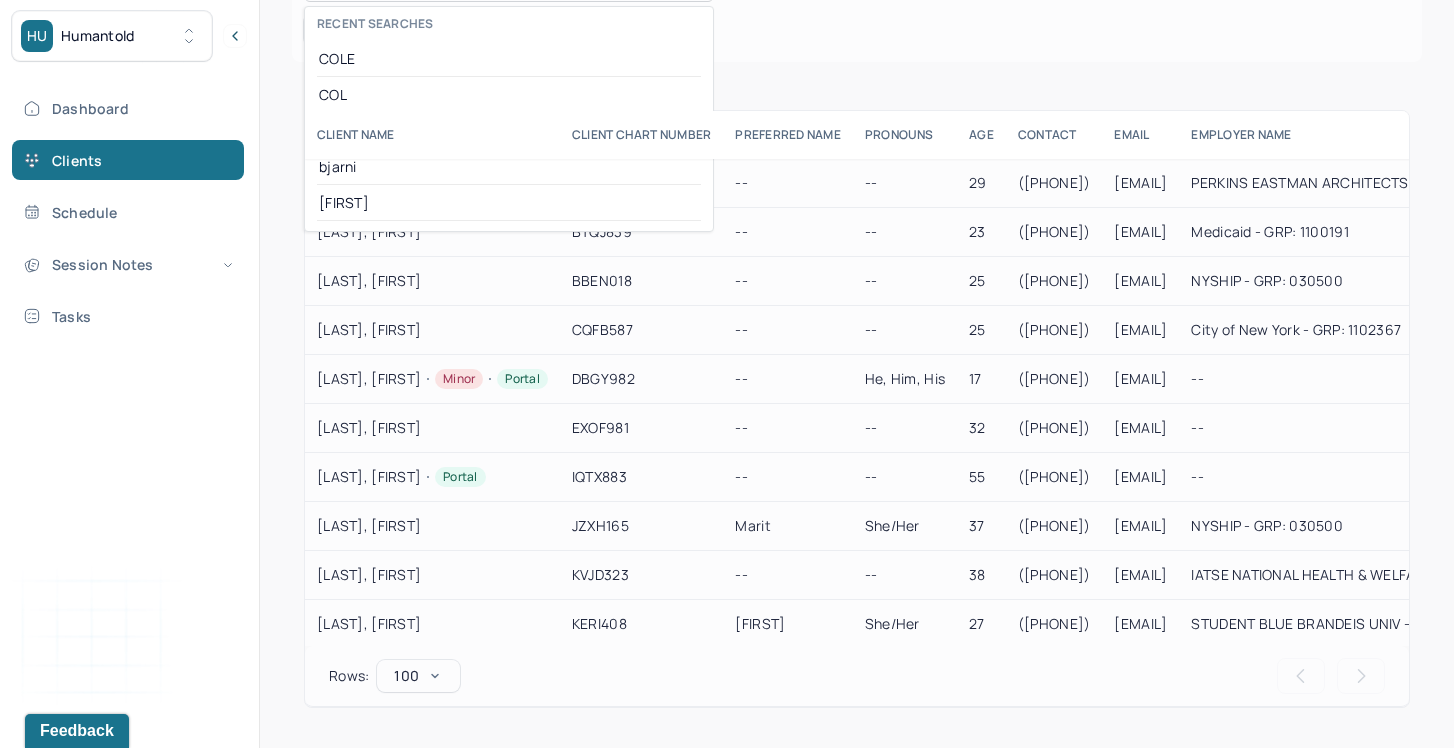 scroll, scrollTop: 156, scrollLeft: 0, axis: vertical 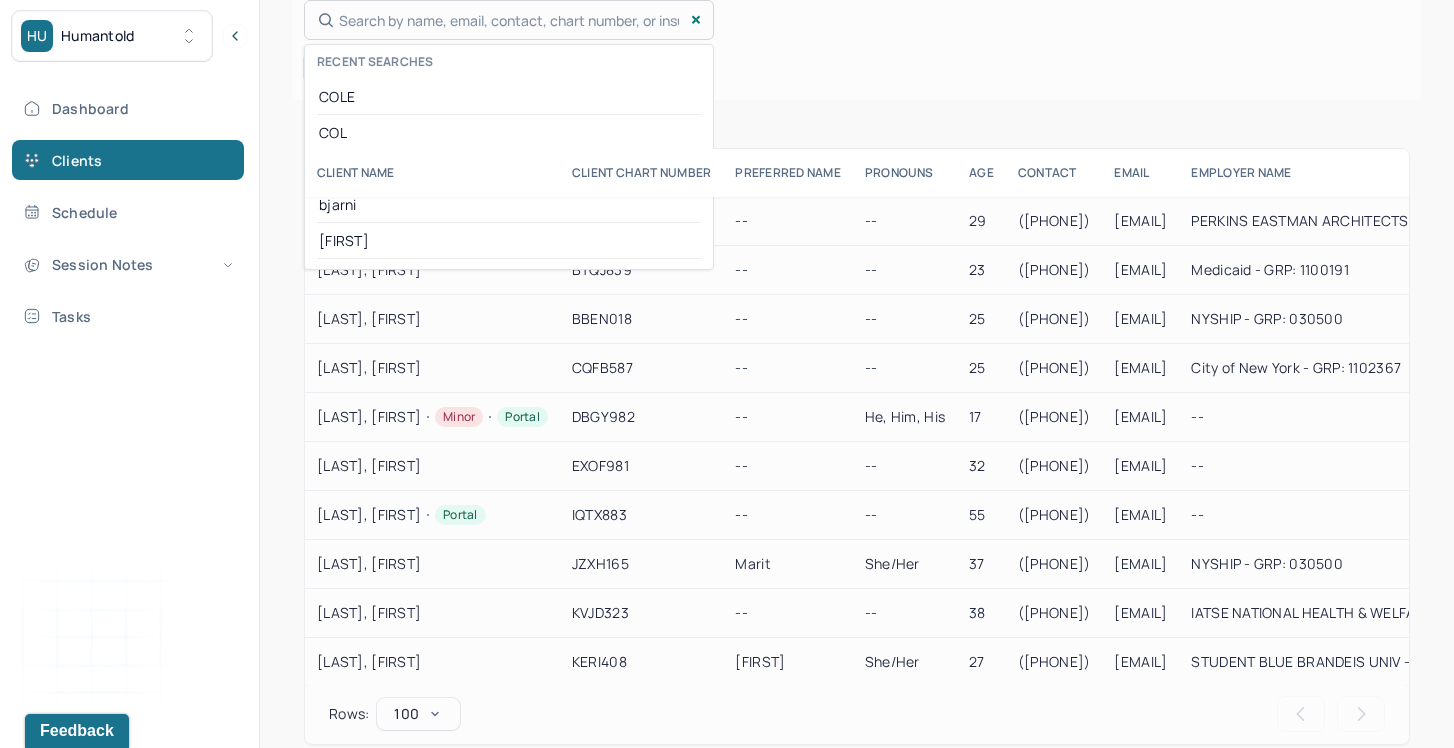 click at bounding box center (727, 374) 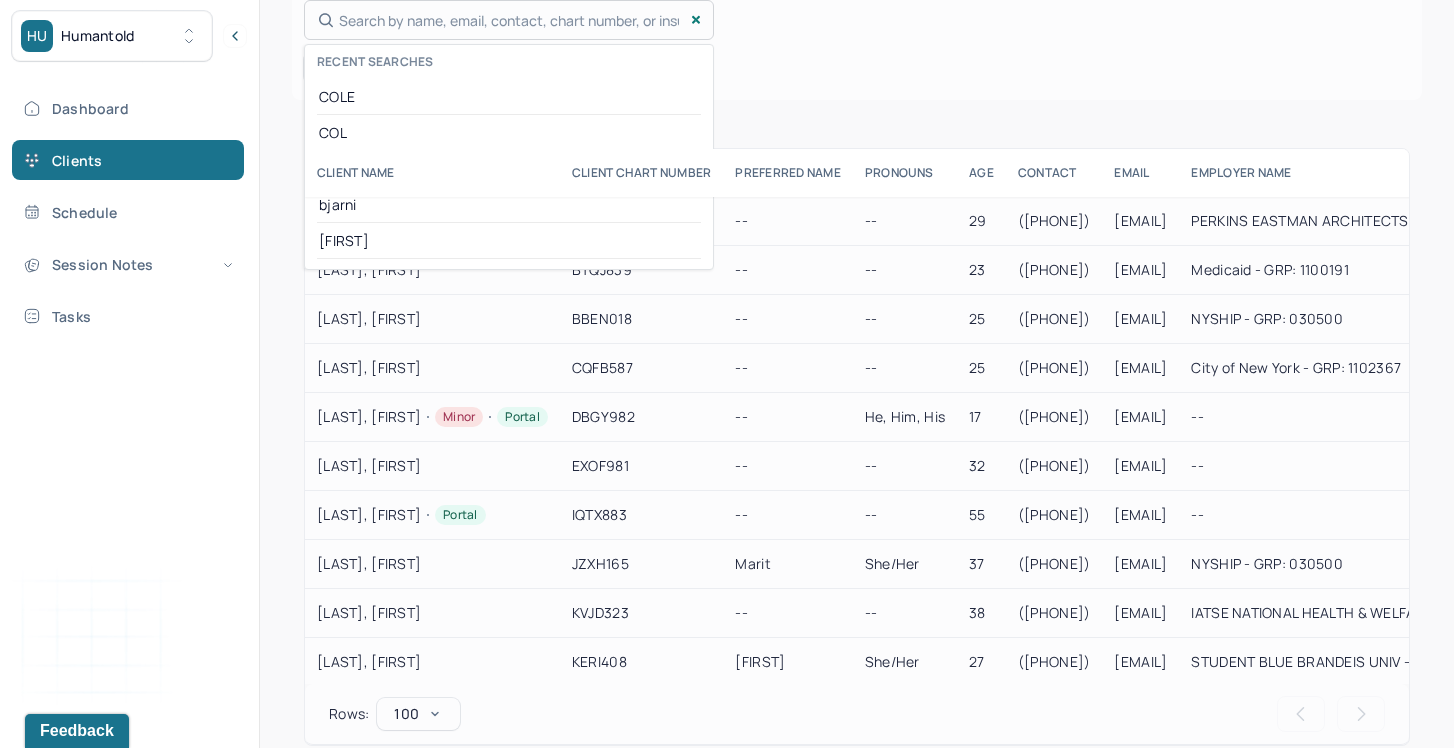 scroll, scrollTop: 0, scrollLeft: 0, axis: both 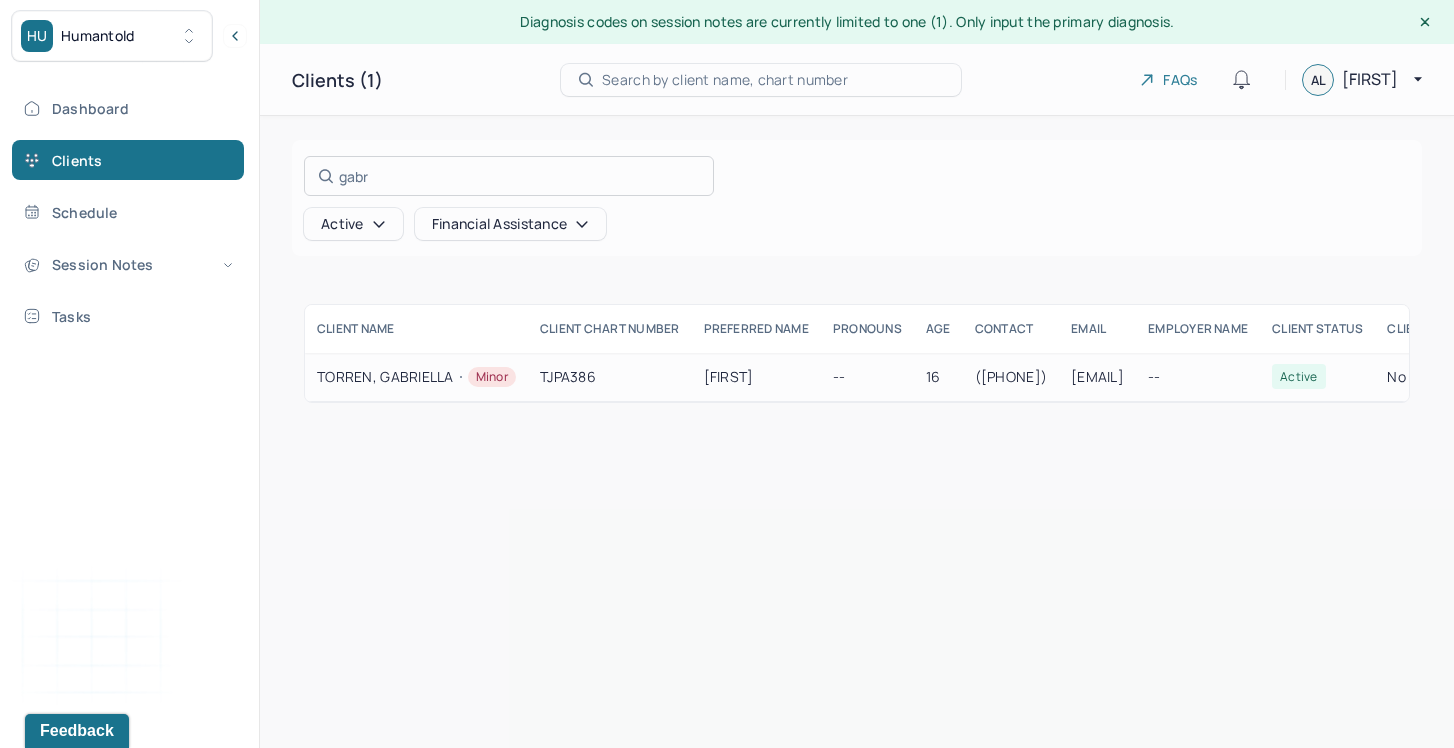type on "gabr" 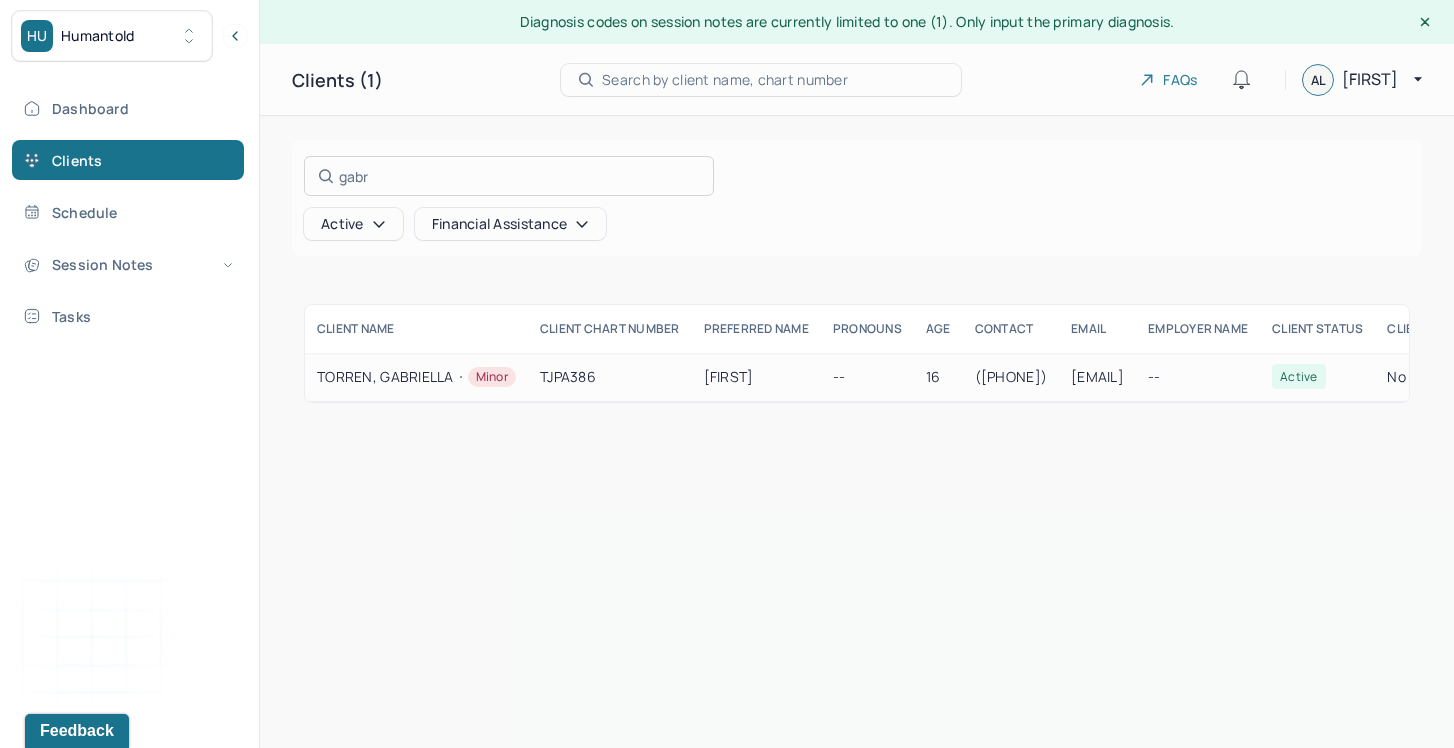 click at bounding box center (727, 374) 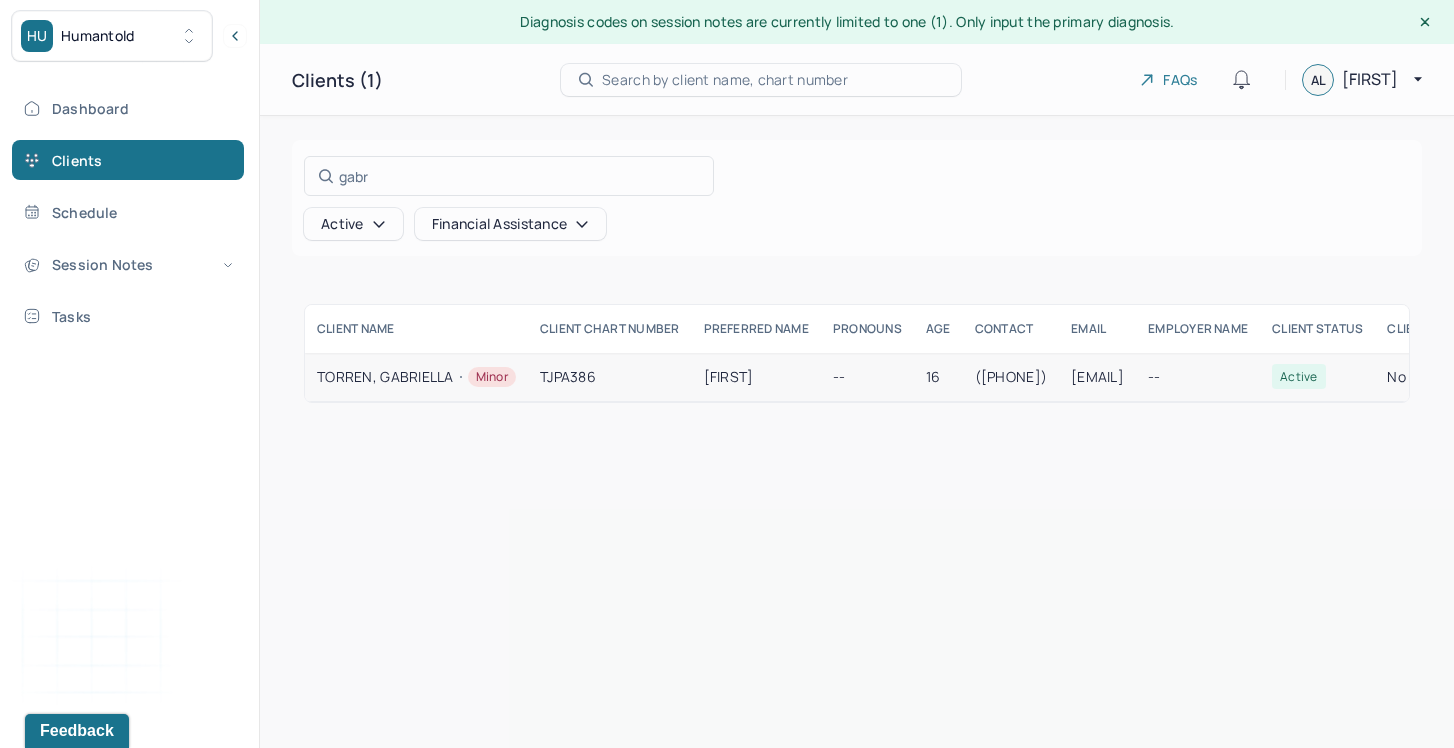 click on "[LAST], [FIRST] Minor" at bounding box center (416, 377) 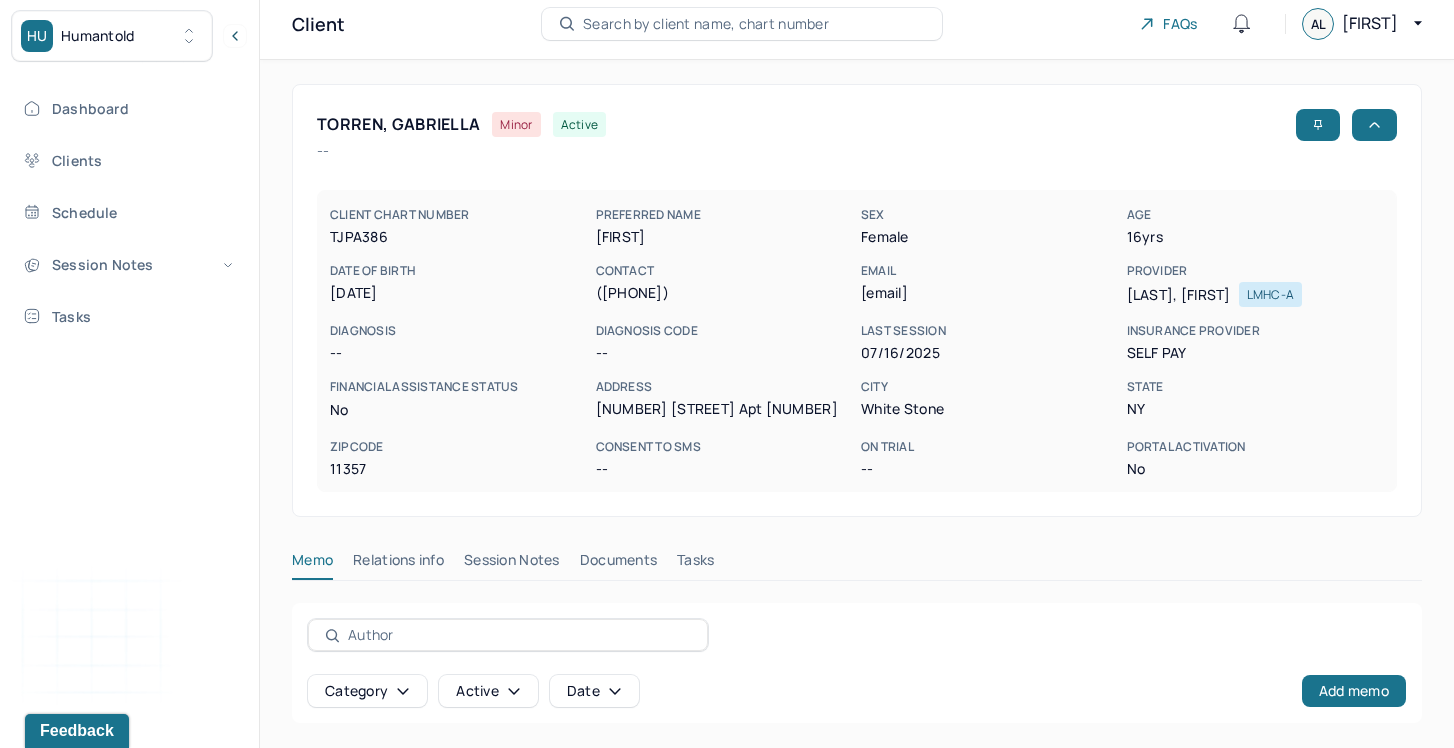 scroll, scrollTop: 72, scrollLeft: 0, axis: vertical 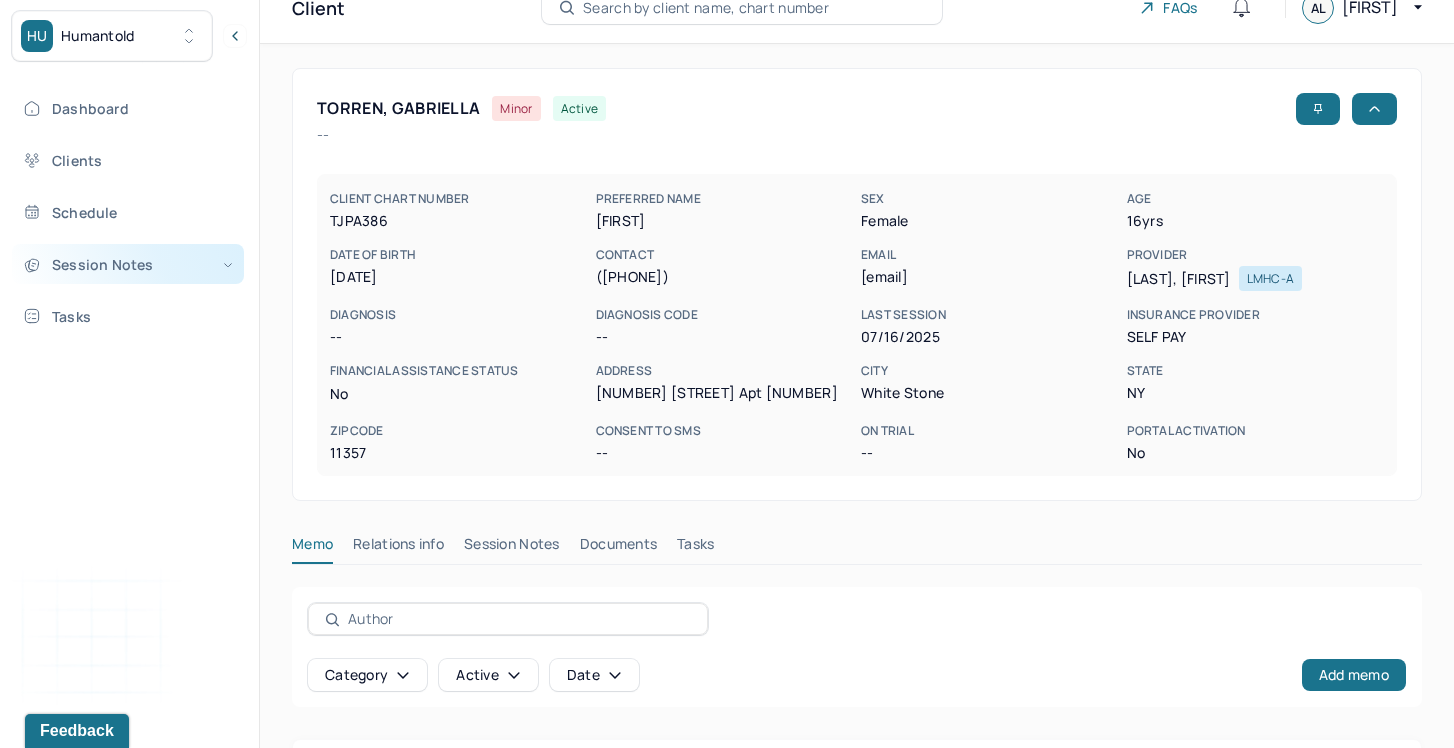 click on "Session Notes" at bounding box center [128, 264] 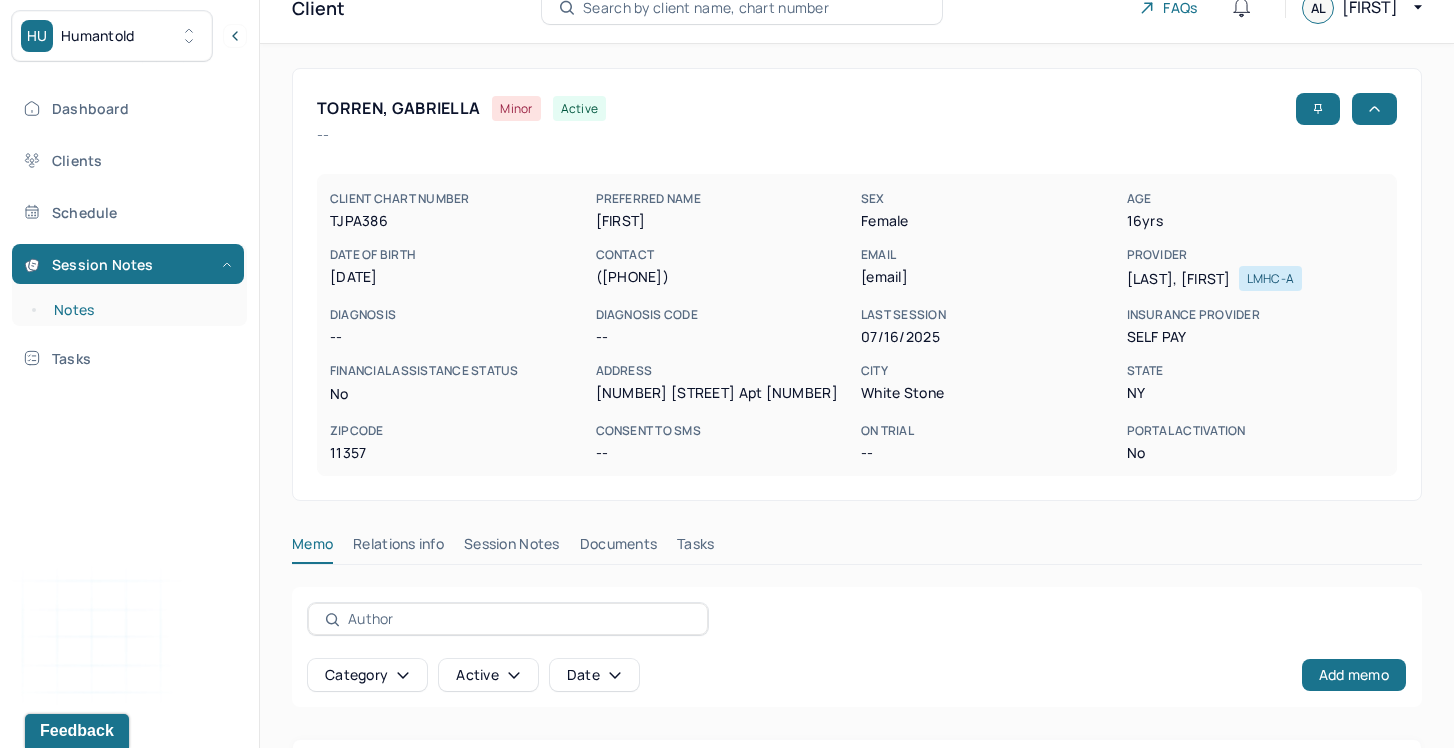 click on "Notes" at bounding box center (139, 310) 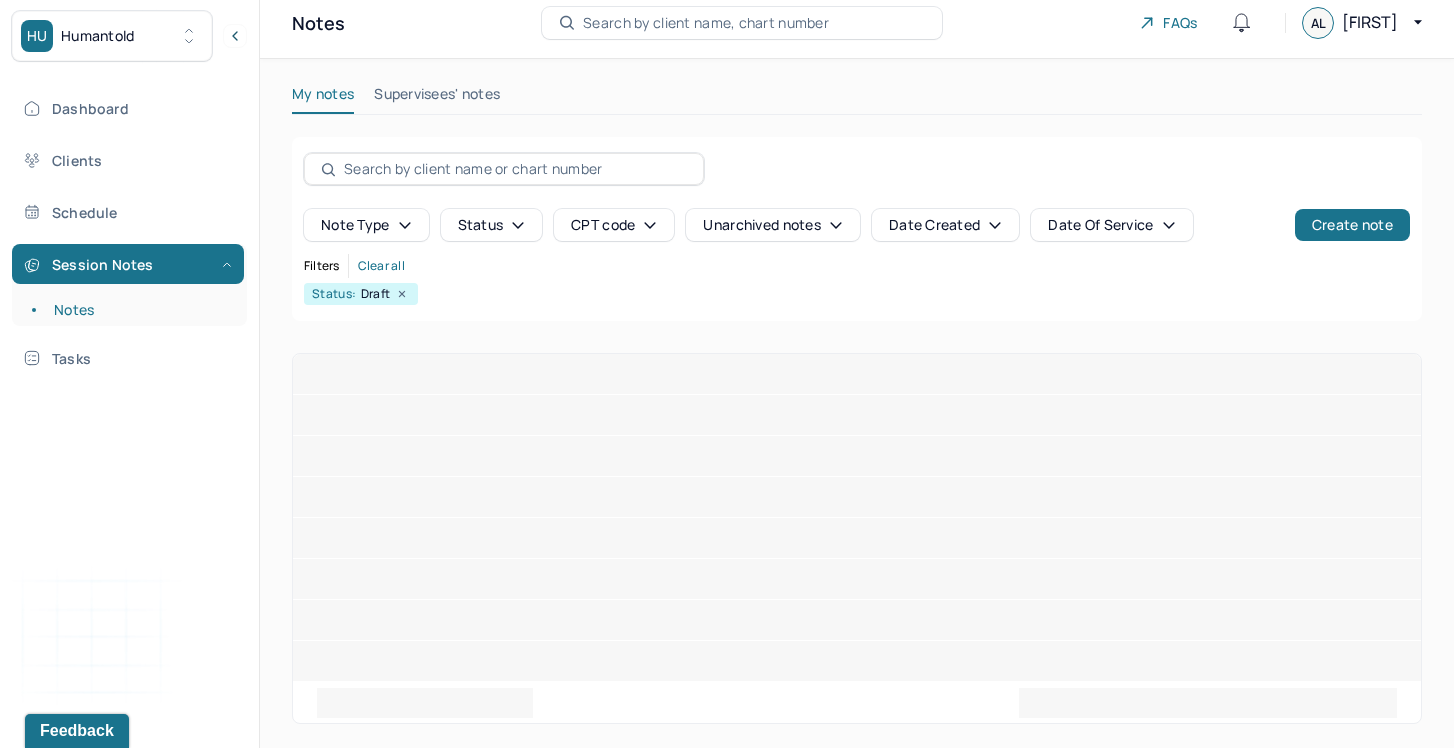scroll, scrollTop: 0, scrollLeft: 0, axis: both 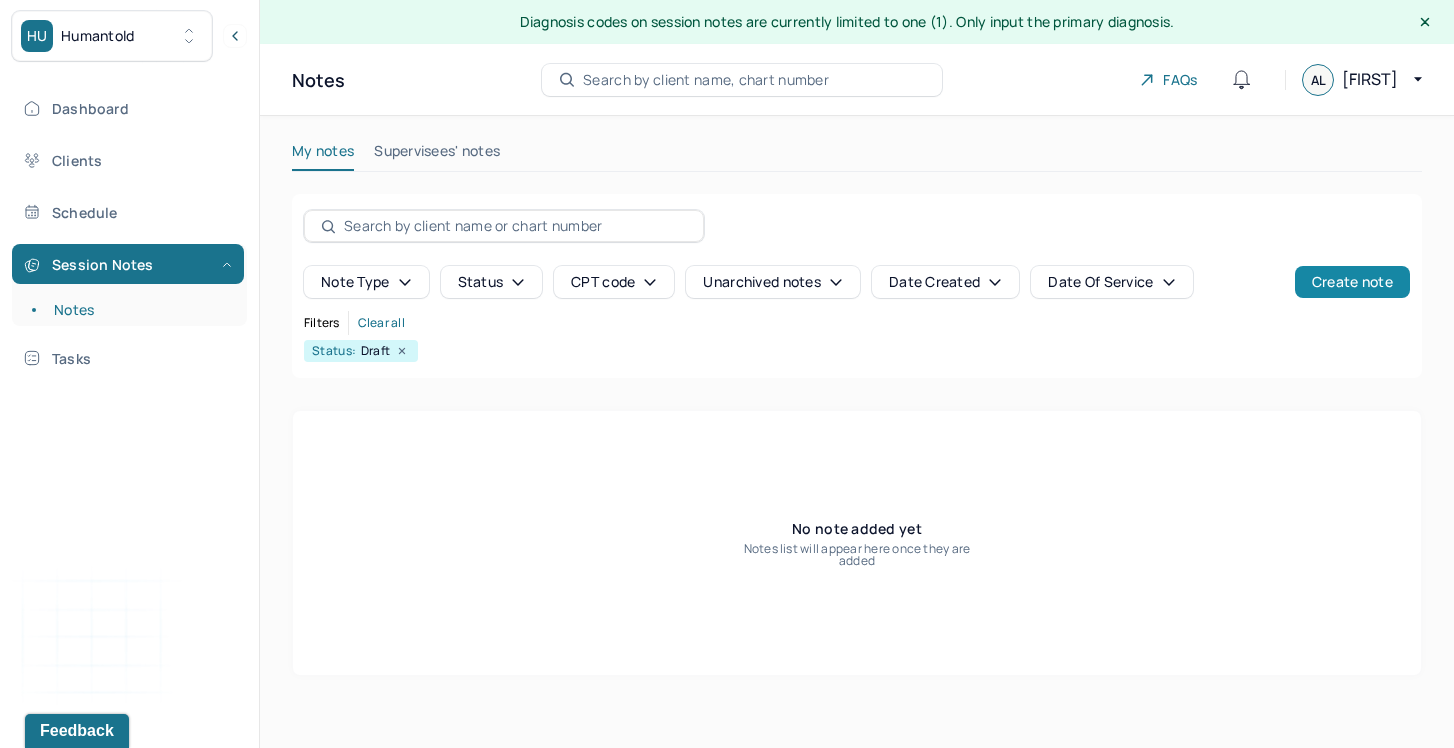 click on "Create note" at bounding box center [1352, 282] 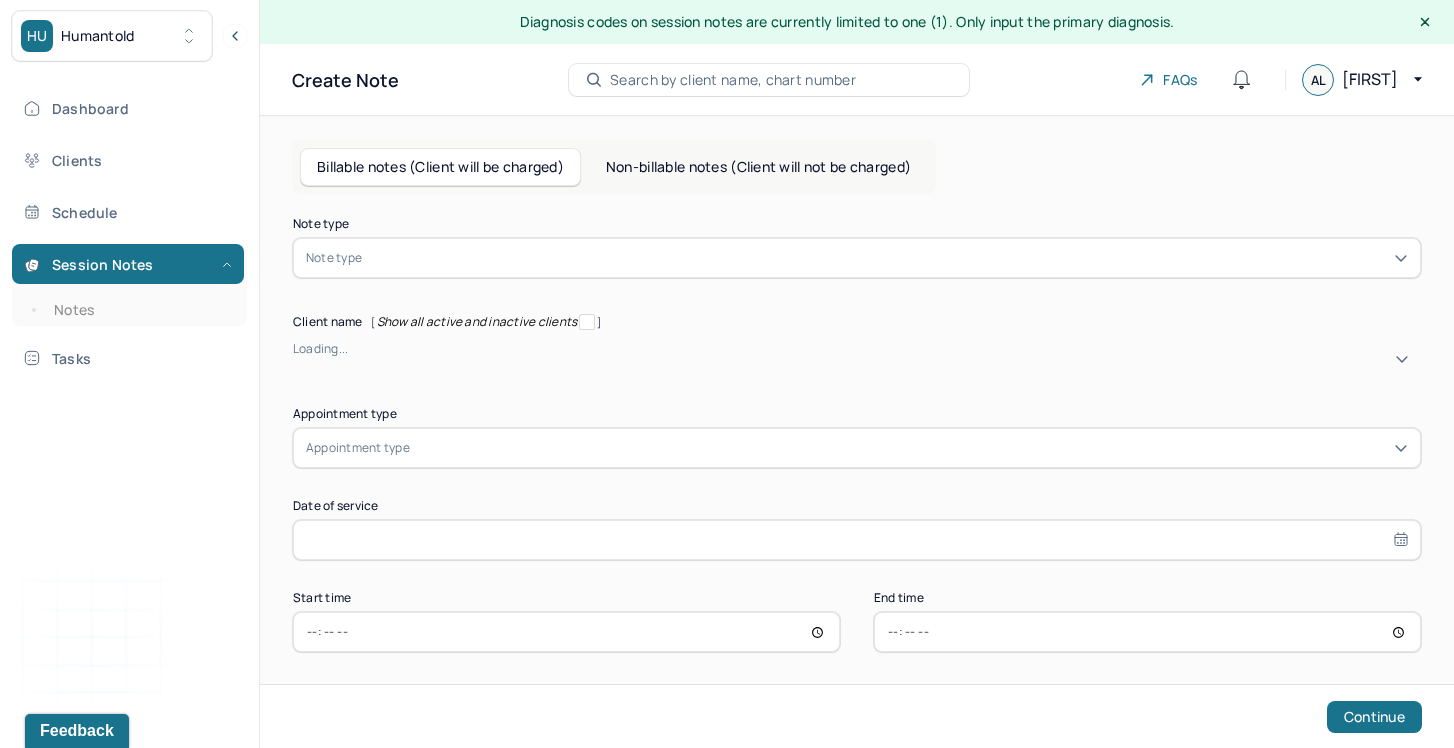 click at bounding box center (887, 258) 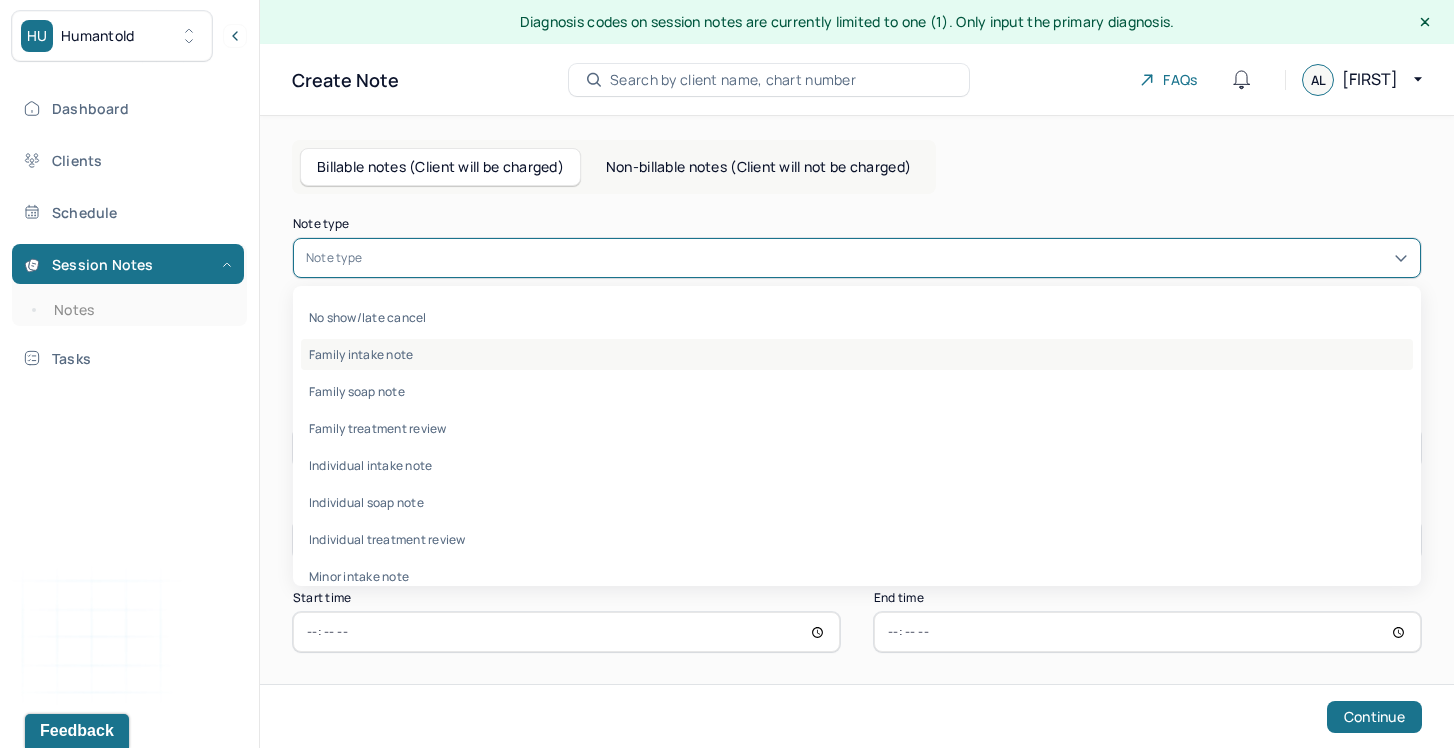 click on "Family intake note" at bounding box center [857, 354] 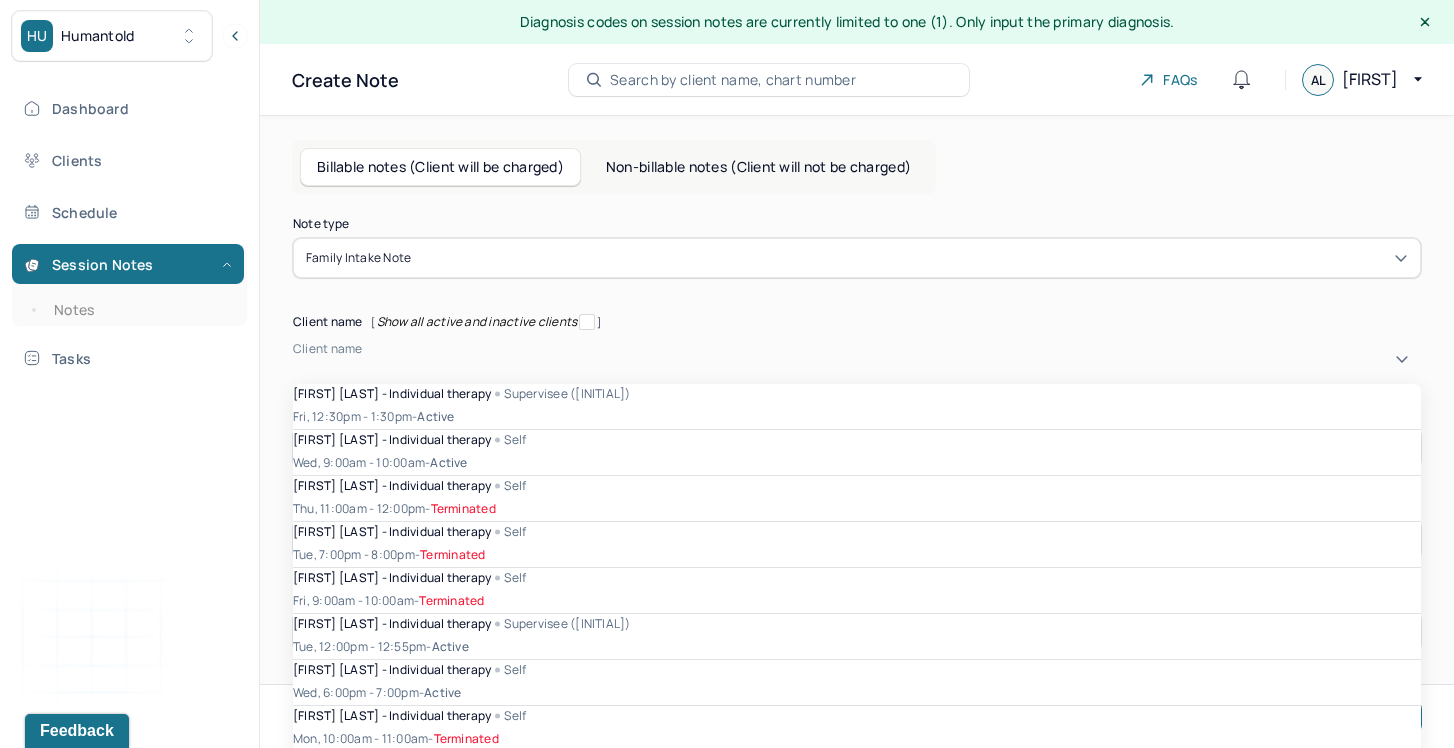 click at bounding box center (296, 366) 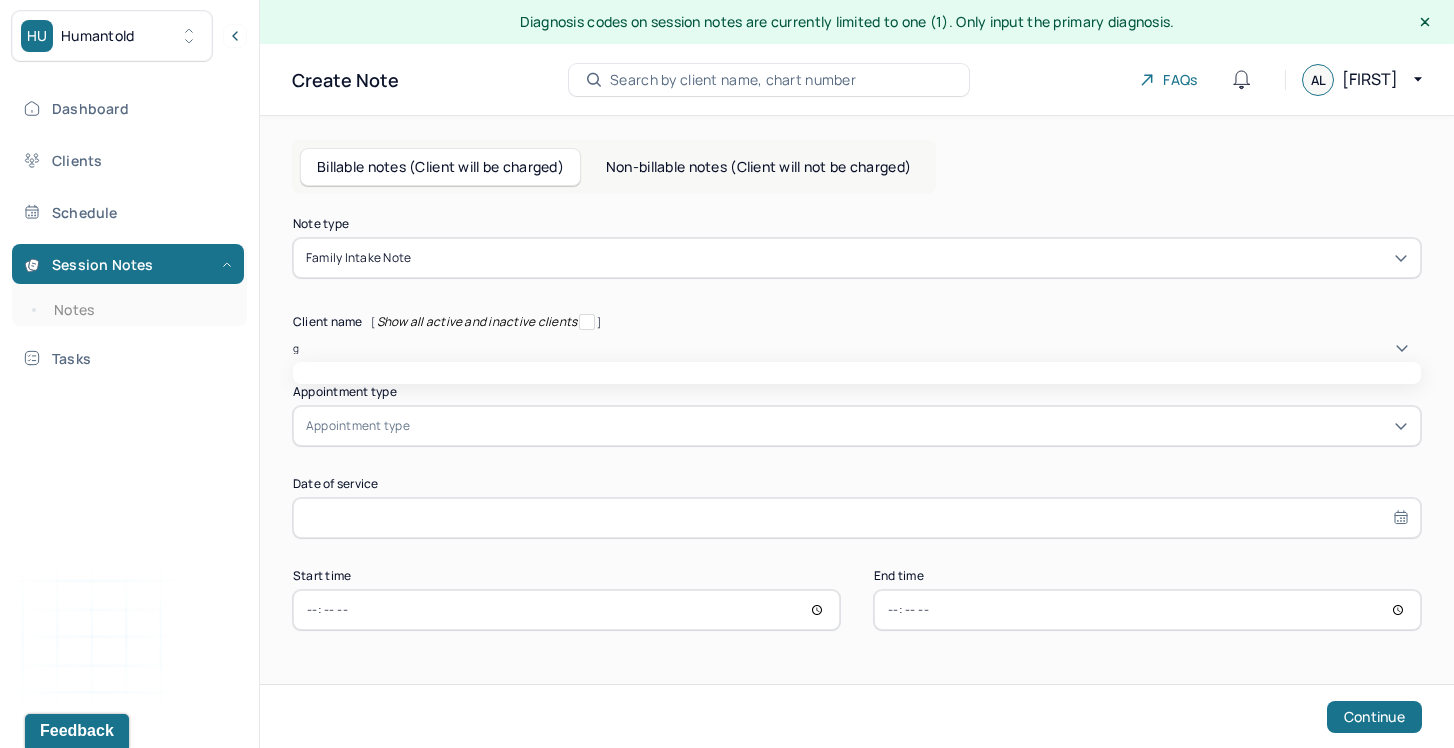 type on "ga" 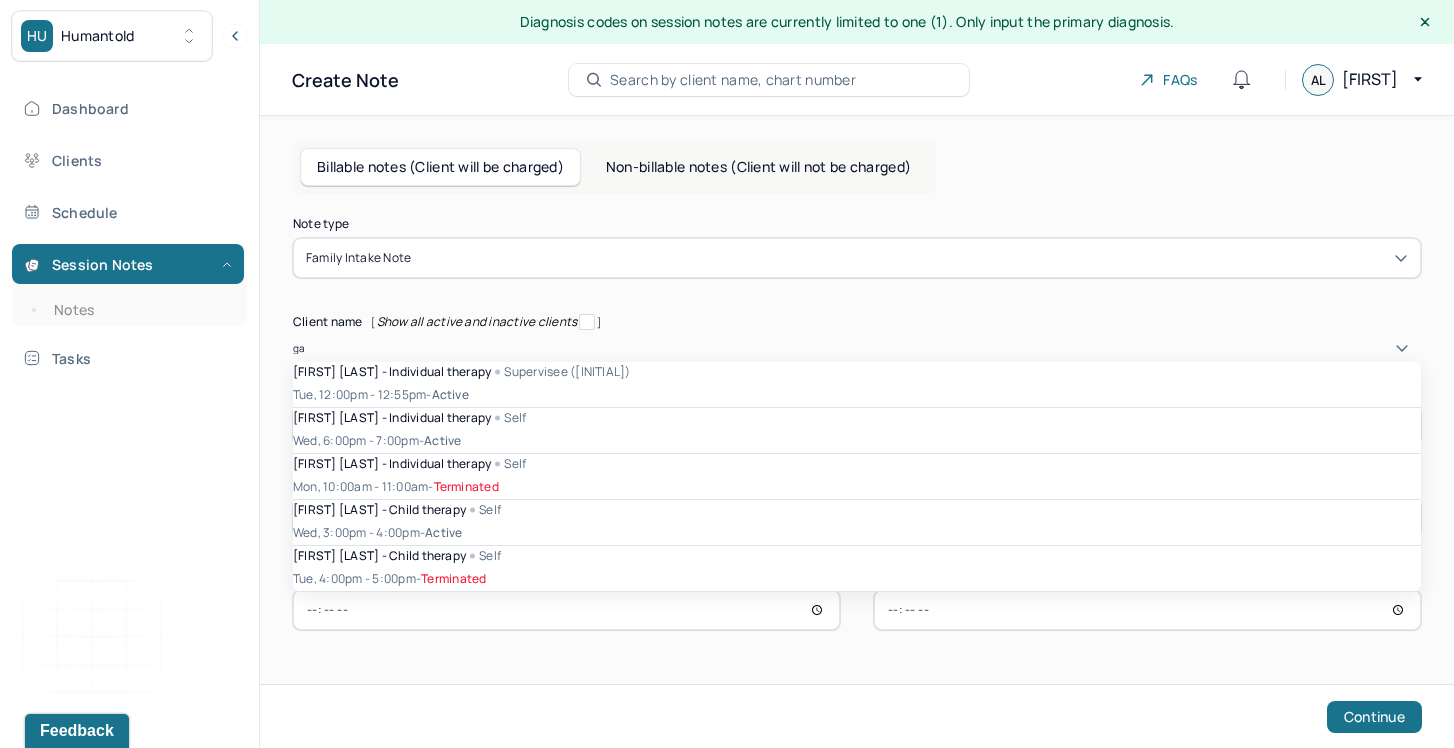 click on "Wed, 3:00pm - 4:00pm active" at bounding box center [857, 533] 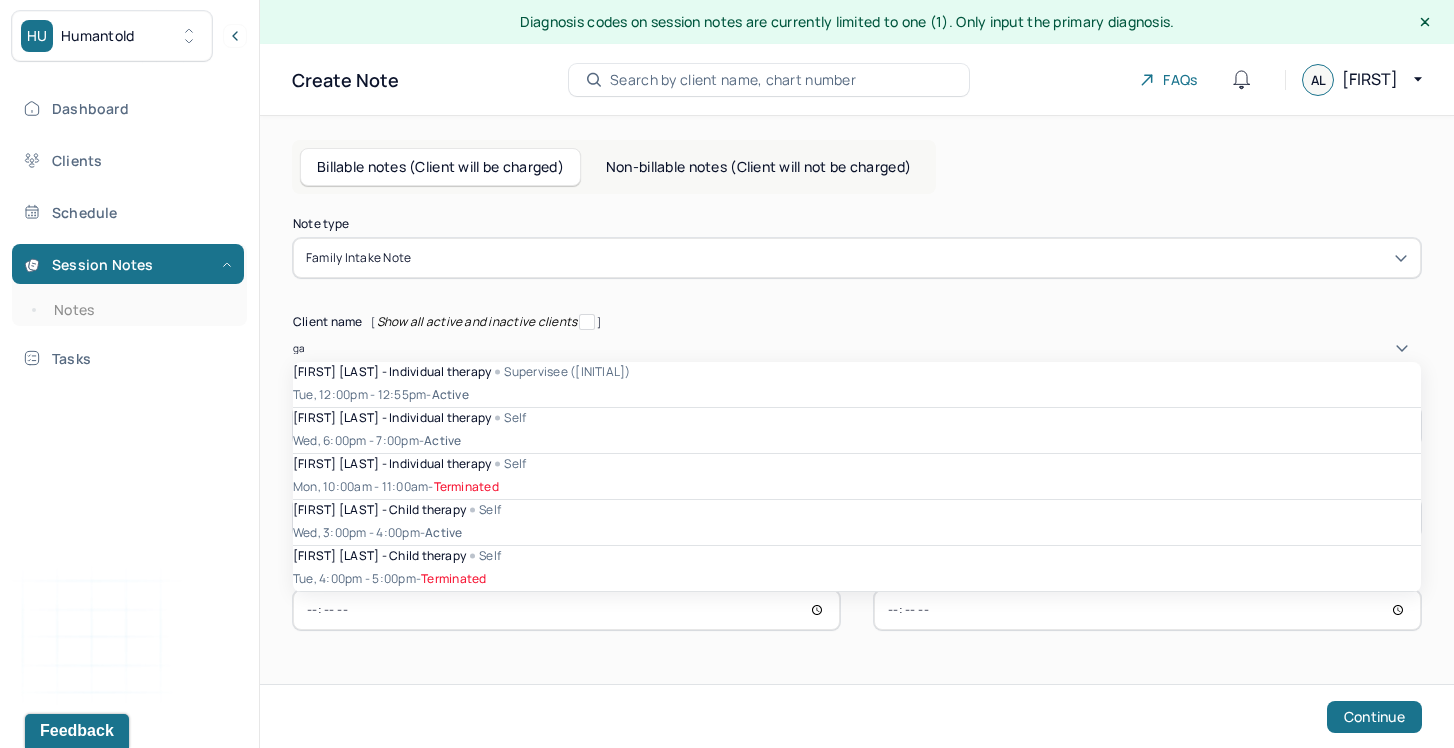type 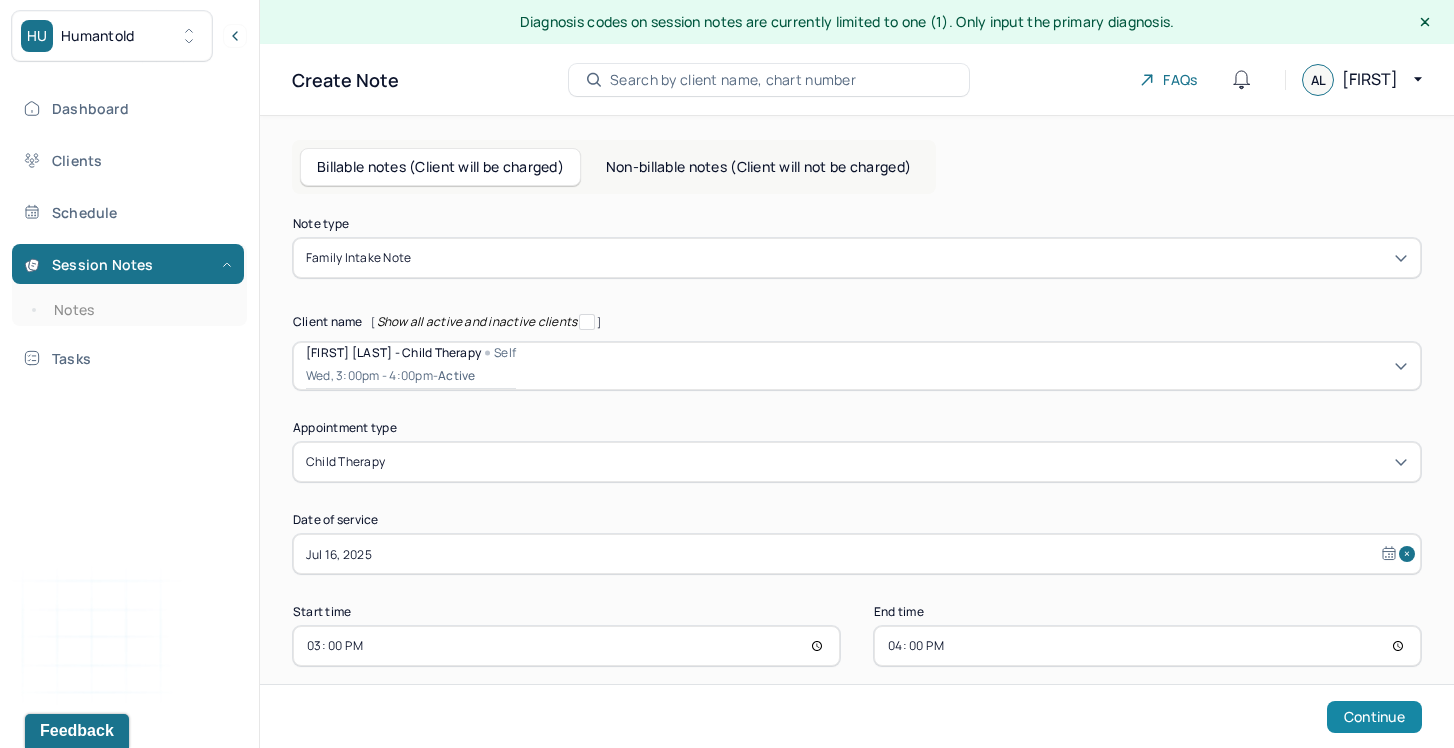 click on "Continue" at bounding box center [1374, 717] 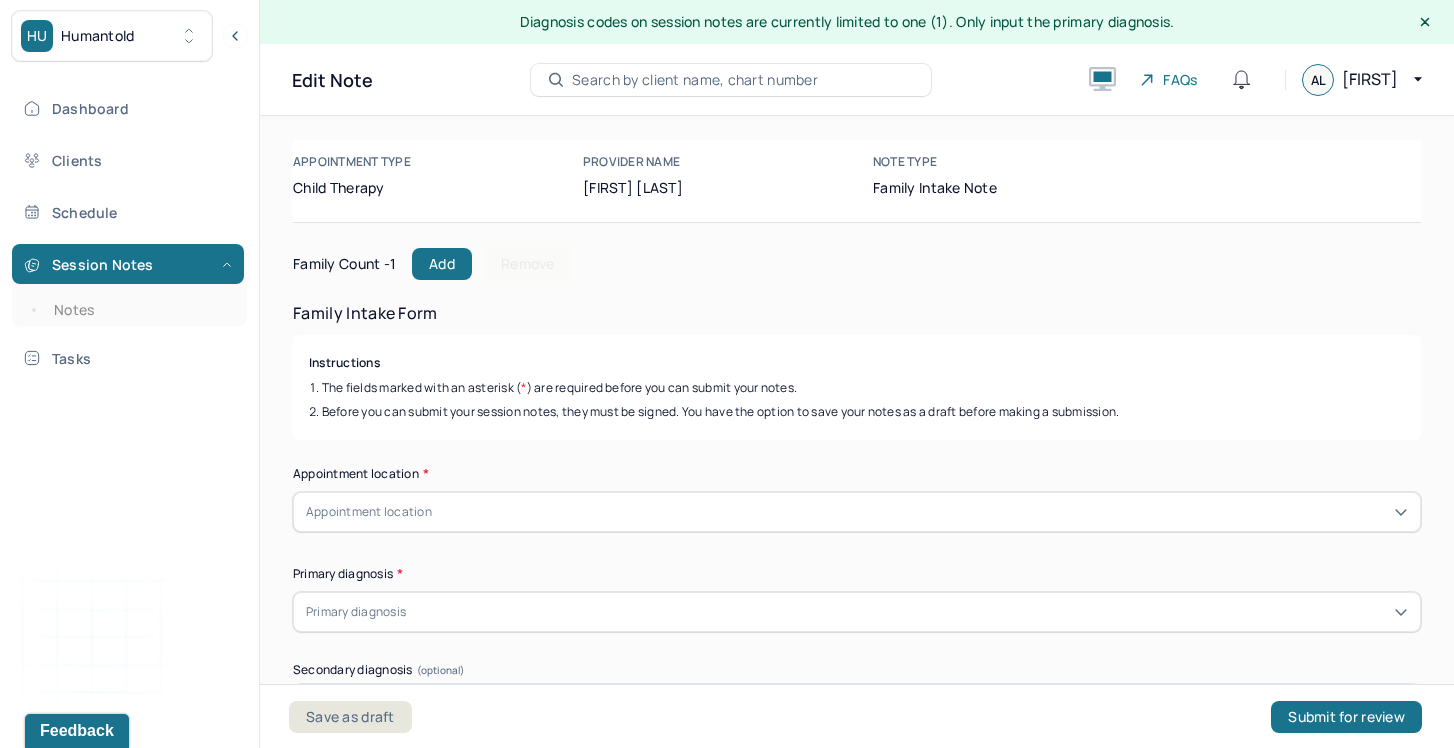 scroll, scrollTop: 127, scrollLeft: 0, axis: vertical 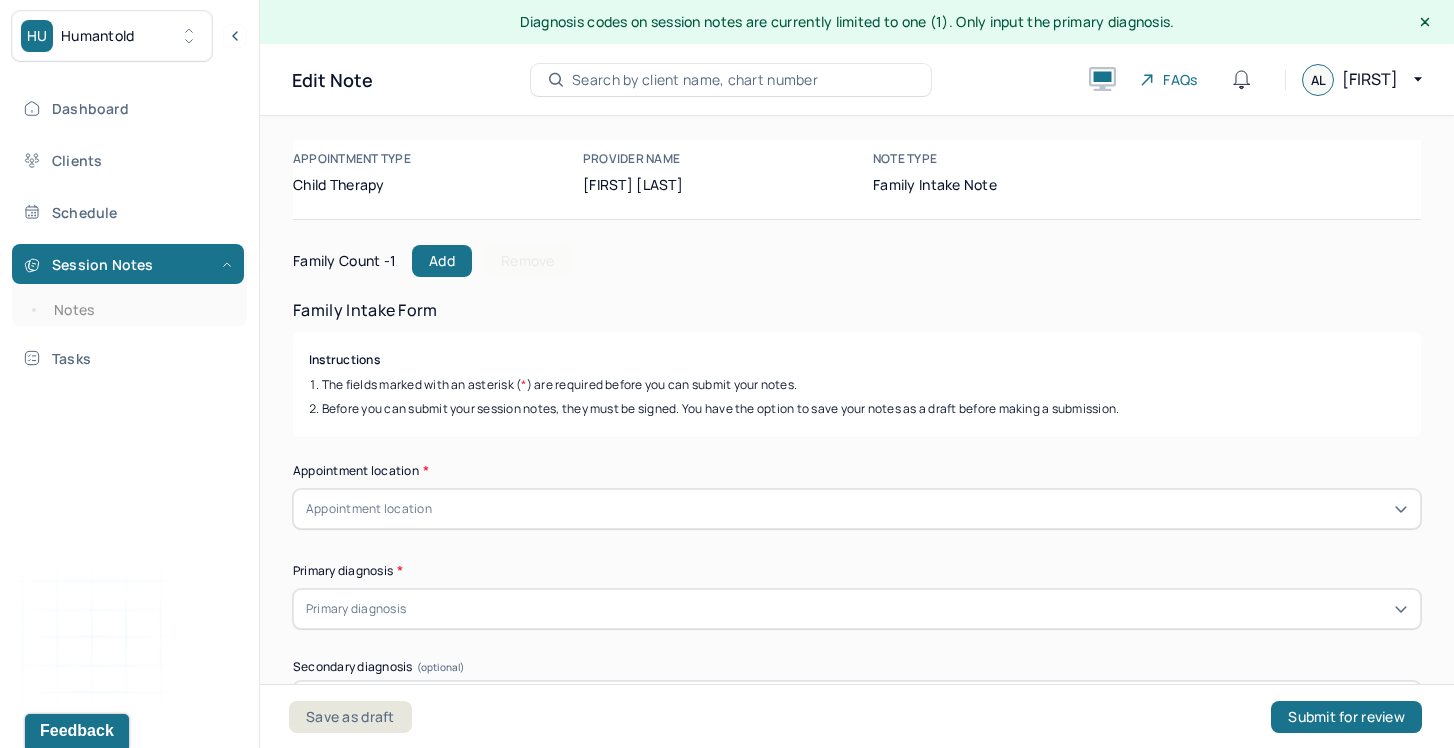 click on "Appointment Details Client name [FIRST] [LAST] Date of service 07/16/2025 Time 3:00pm - 4:00pm Duration 1hr Appointment type child therapy Provider name [FIRST] [LAST] Note type Family intake note Appointment Details Client name [FIRST] [LAST] Date of service 07/16/2025 Time 3:00pm - 4:00pm Duration 1hr Appointment type child therapy Provider name [FIRST] [LAST] Note type Family intake note Family Count - 1 Add Remove Family Intake Form Instructions The fields marked with an asterisk ( * ) are required before you can submit your notes. Before you can submit your session notes, they must be signed. You have the option to save your notes as a draft before making a submission. Appointment location * Appointment location Primary diagnosis * Primary diagnosis Secondary diagnosis (optional) Secondary diagnosis Tertiary diagnosis (optional) Tertiary diagnosis Identities Client 1 - [FIRST] [LAST] Preferred name (optional) Gender * Gender Pronouns (optional) Religion (optional) Religion Race 1" at bounding box center (857, 5808) 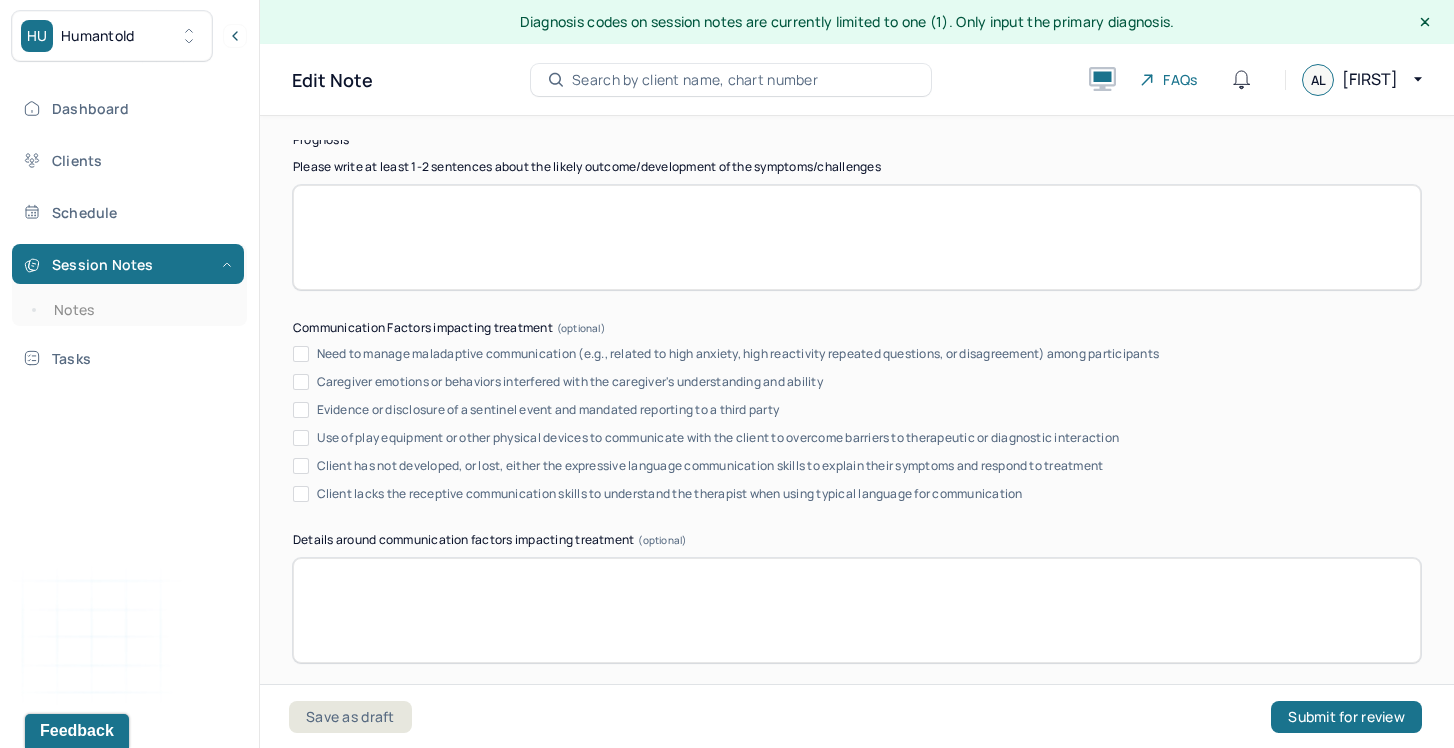 scroll, scrollTop: 10953, scrollLeft: 0, axis: vertical 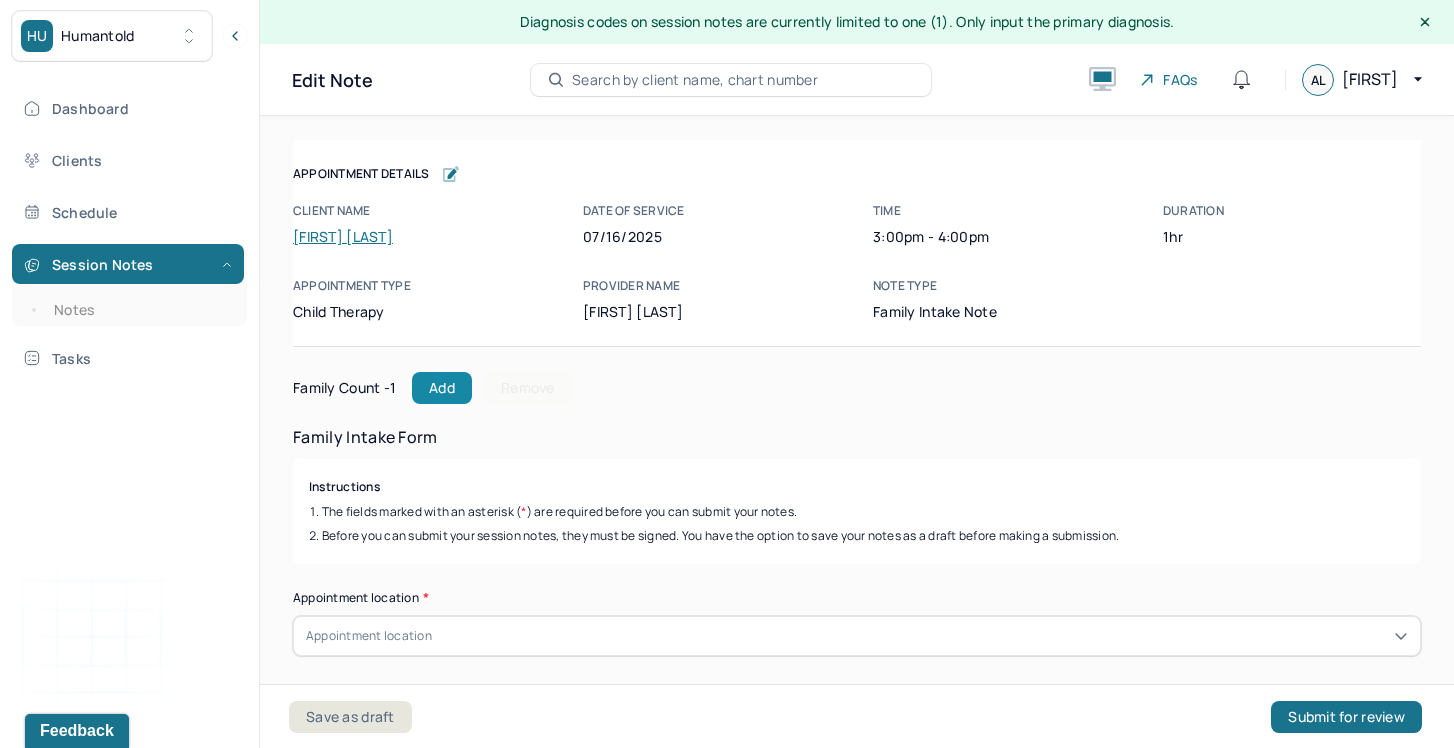 click on "Add" at bounding box center (442, 388) 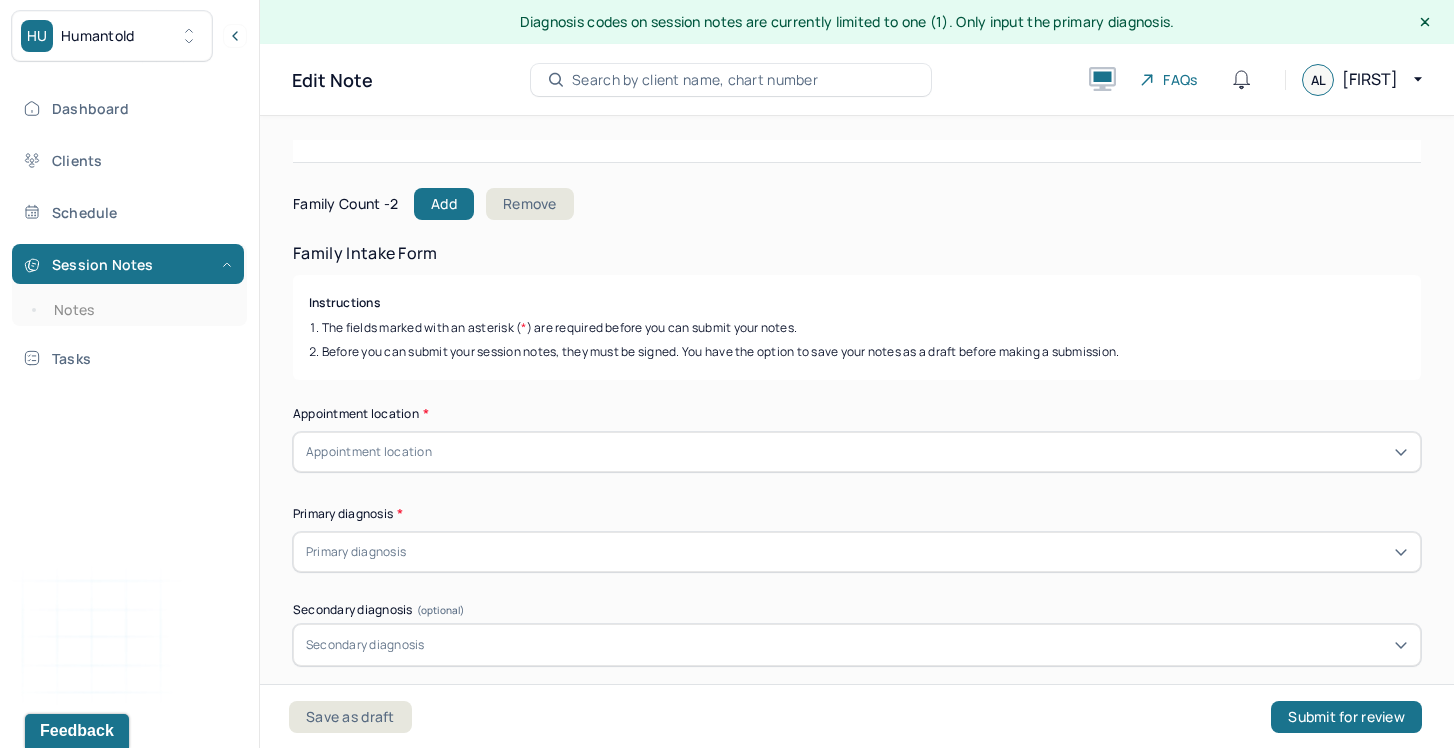 scroll, scrollTop: 0, scrollLeft: 0, axis: both 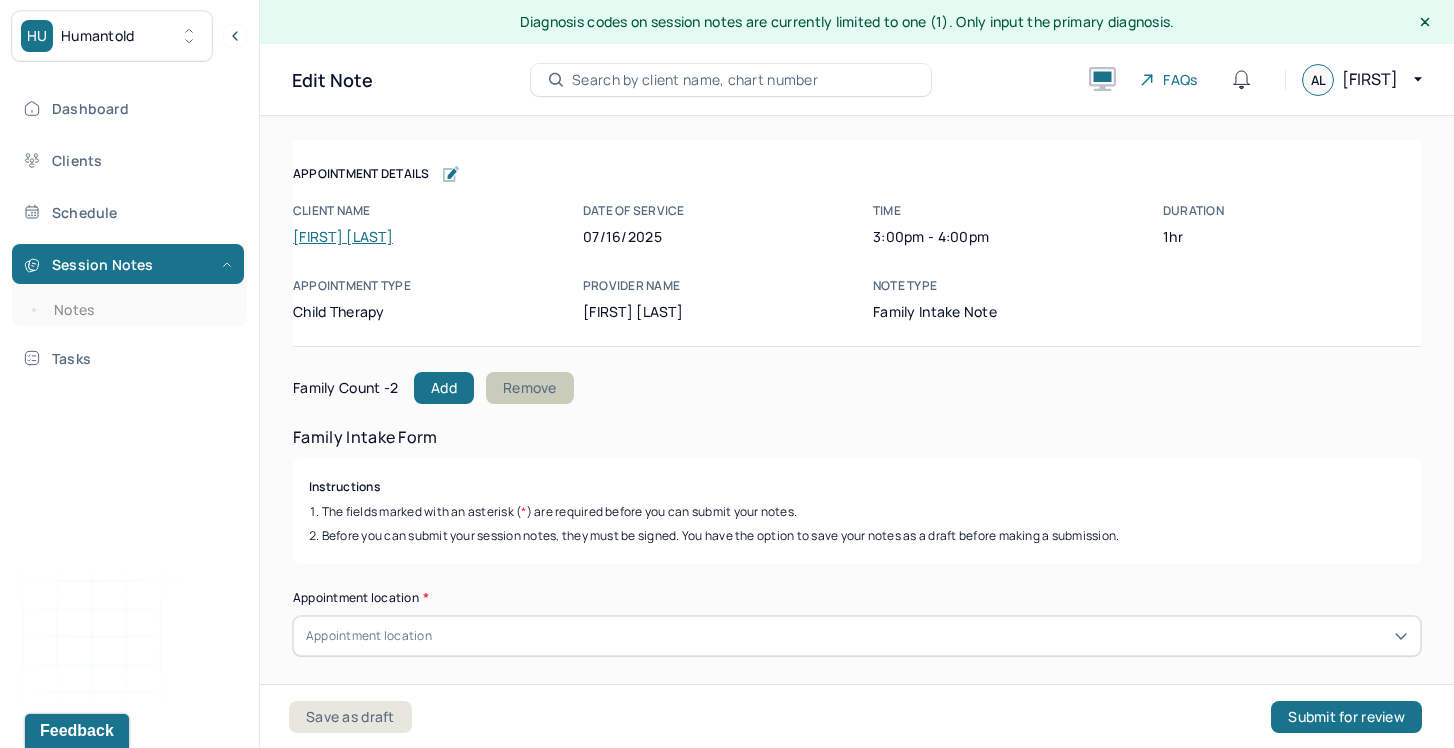 click on "Remove" at bounding box center [530, 388] 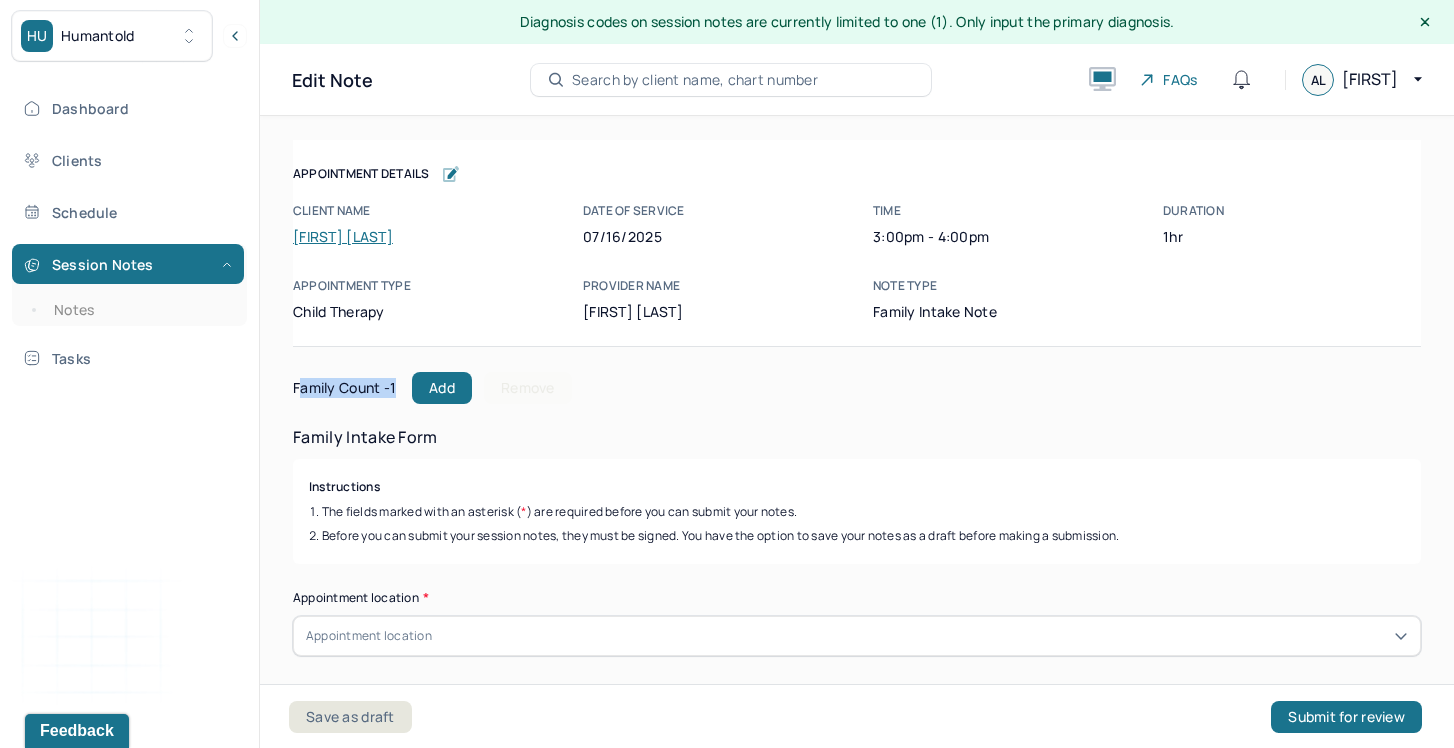 drag, startPoint x: 299, startPoint y: 394, endPoint x: 405, endPoint y: 391, distance: 106.04244 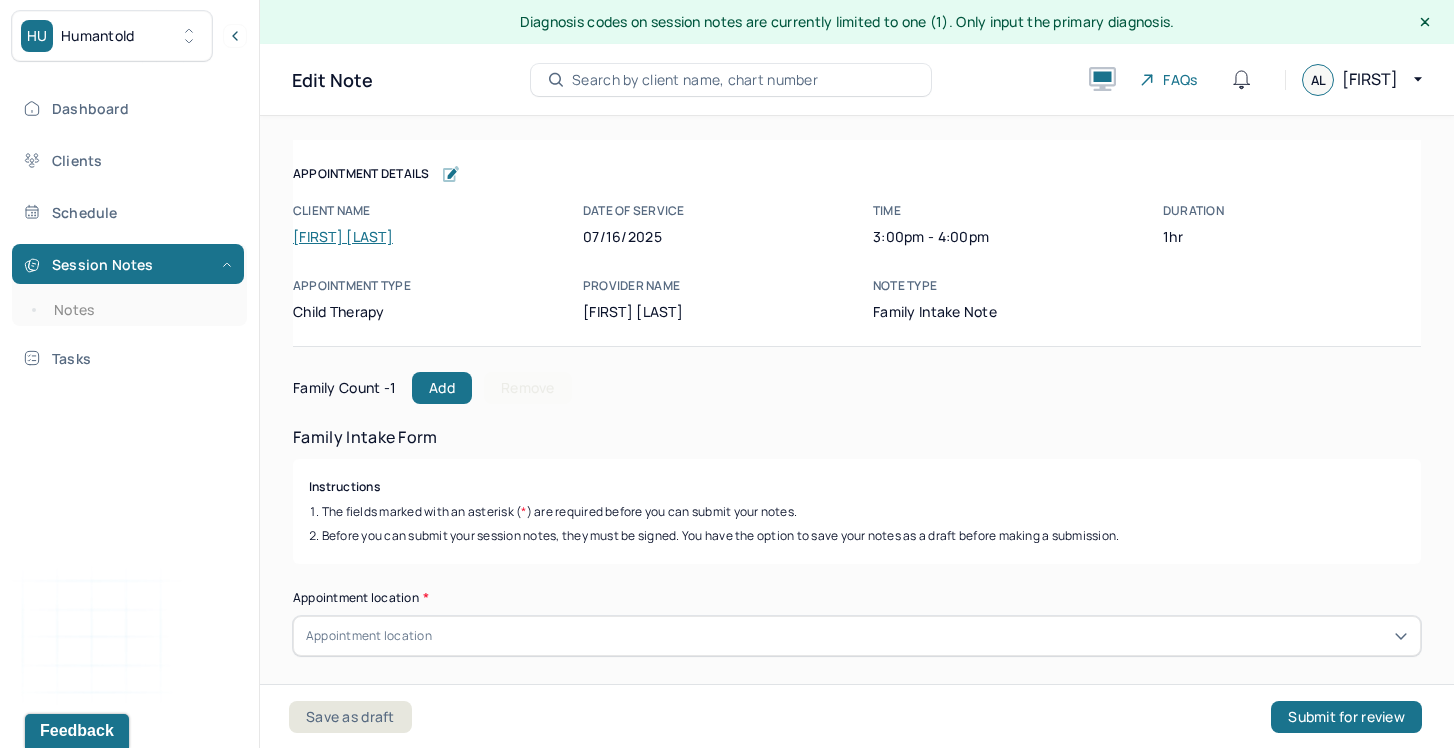 click on "Family Count - 1 Add Remove" at bounding box center (857, 388) 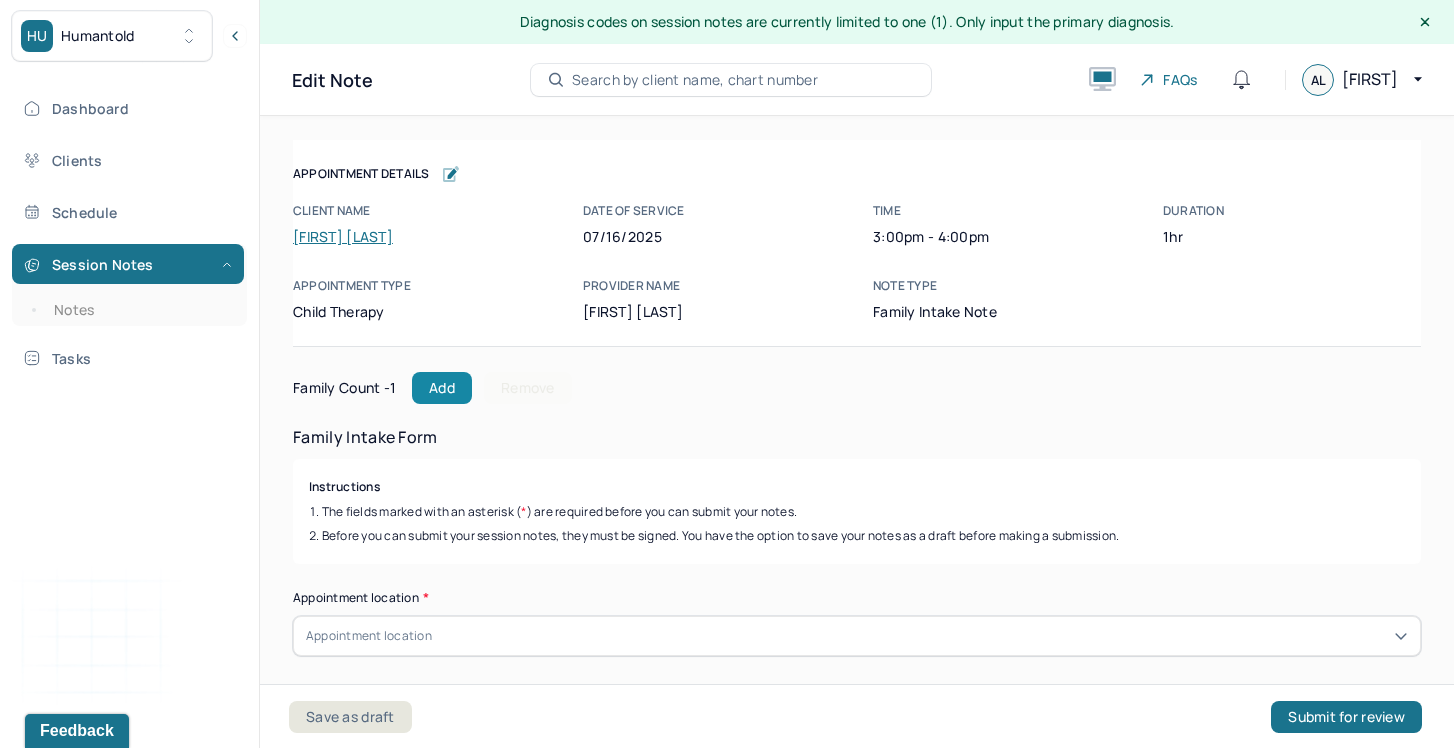 click on "Add" at bounding box center (442, 388) 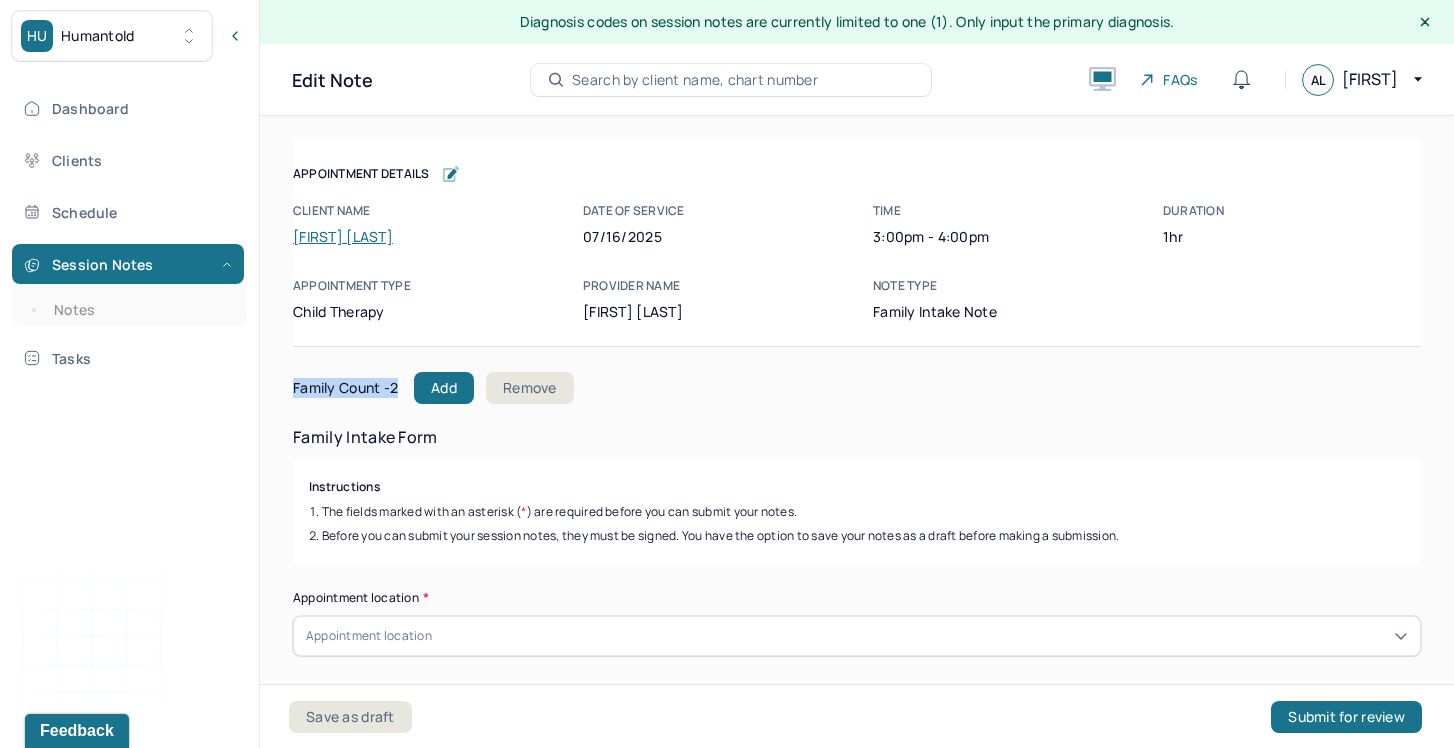 drag, startPoint x: 296, startPoint y: 393, endPoint x: 407, endPoint y: 395, distance: 111.01801 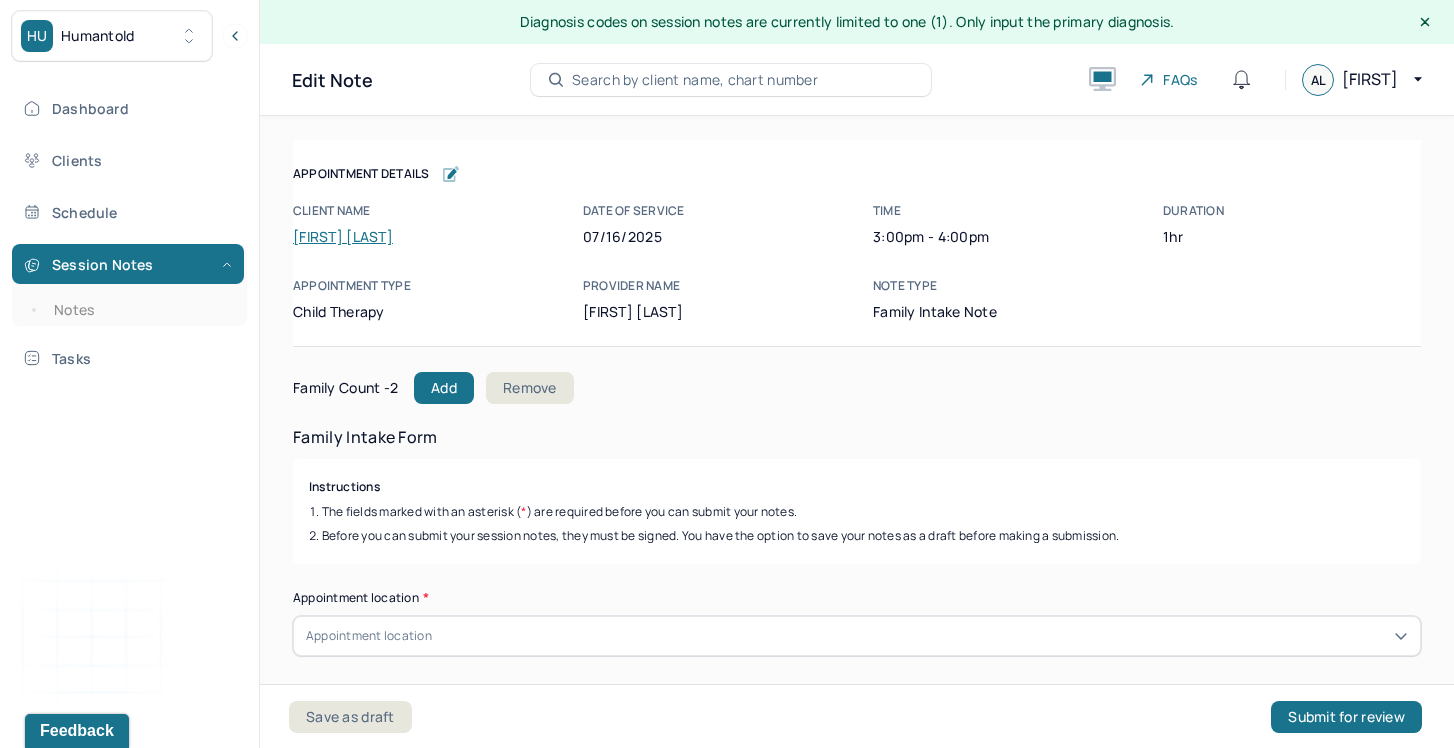 click on "Family Count - 2   Add     Remove" at bounding box center [857, 388] 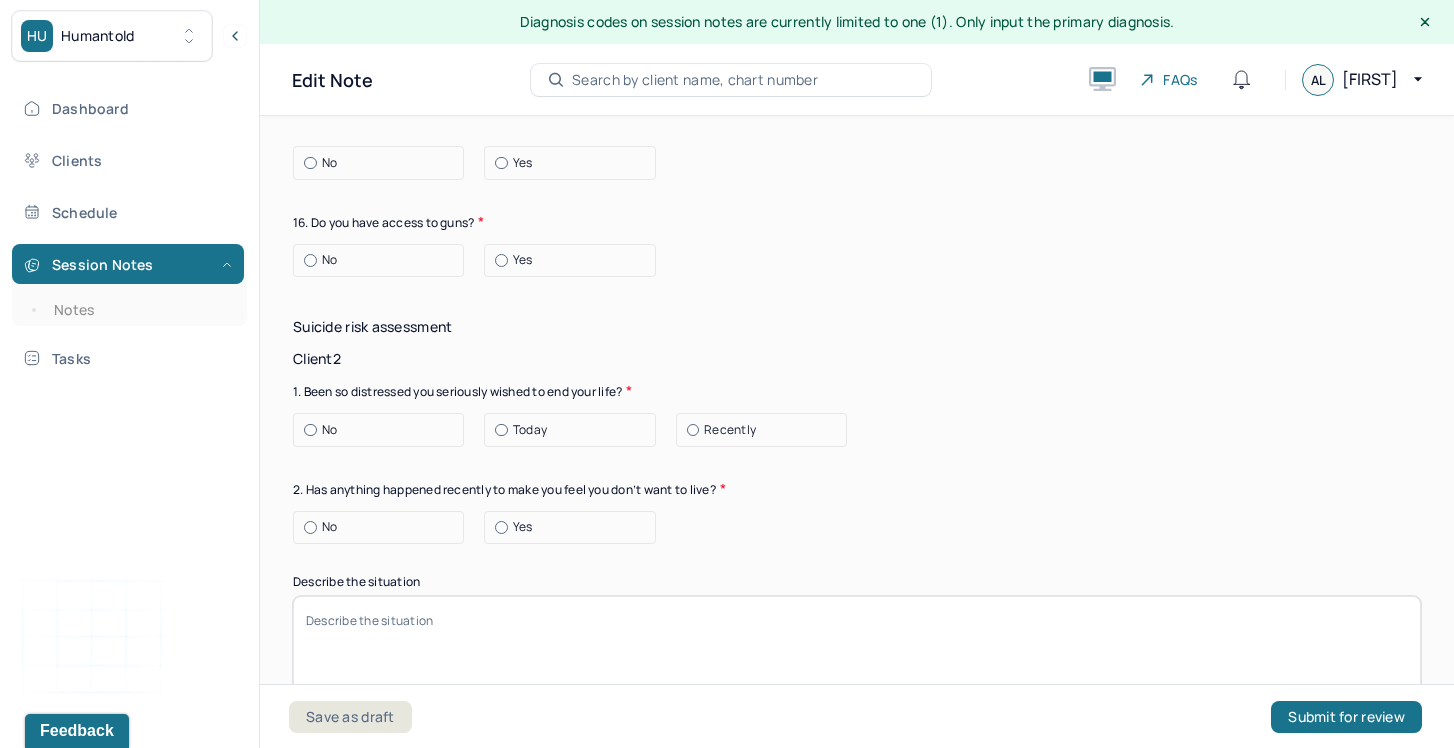 scroll, scrollTop: 13406, scrollLeft: 0, axis: vertical 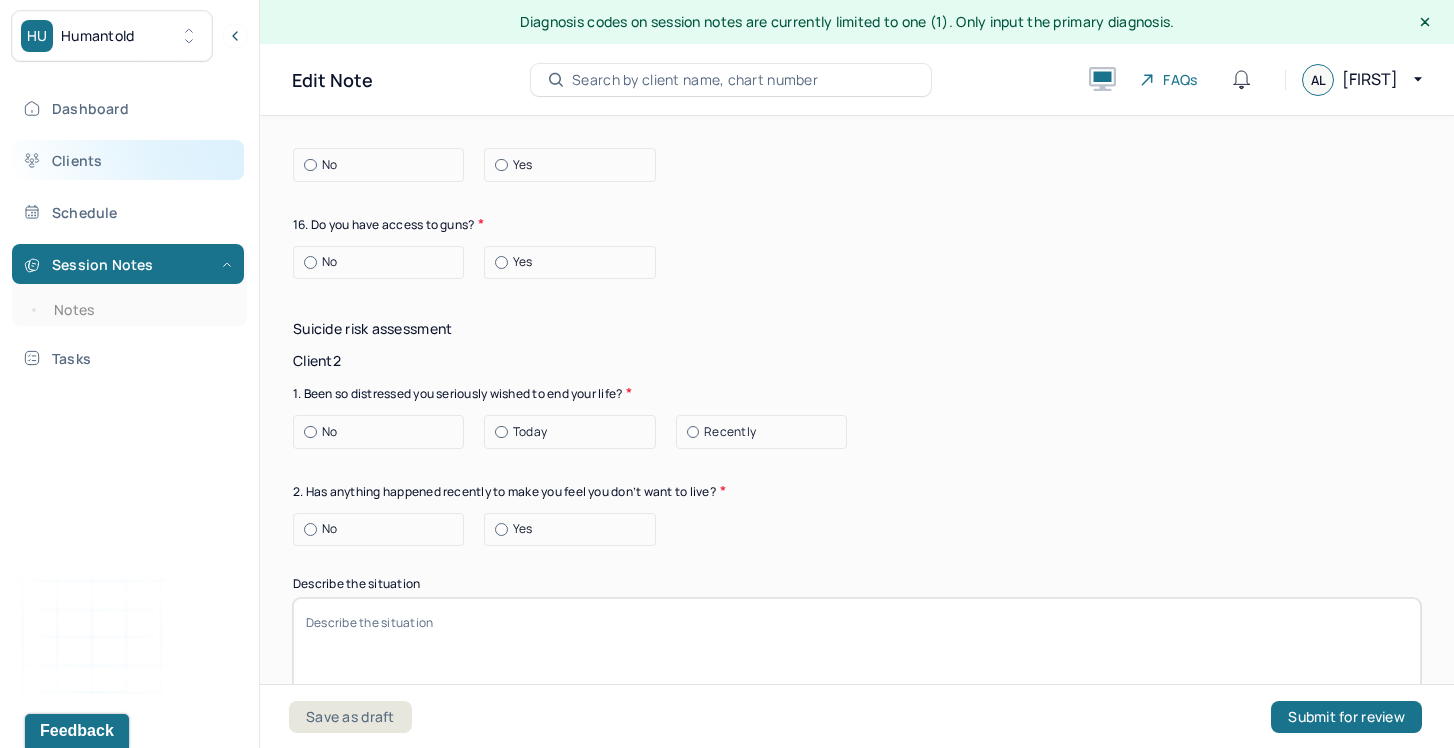 click on "Clients" at bounding box center (128, 160) 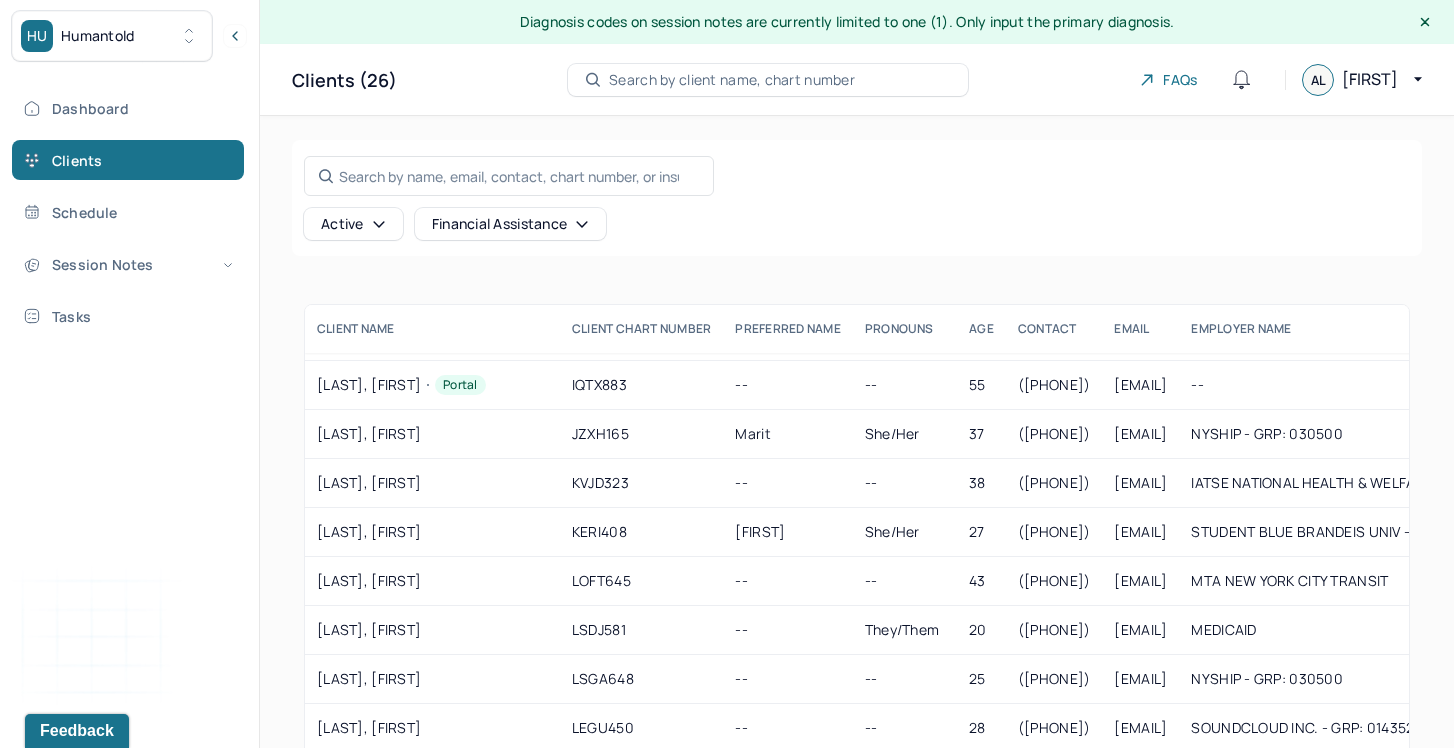 scroll, scrollTop: 296, scrollLeft: 0, axis: vertical 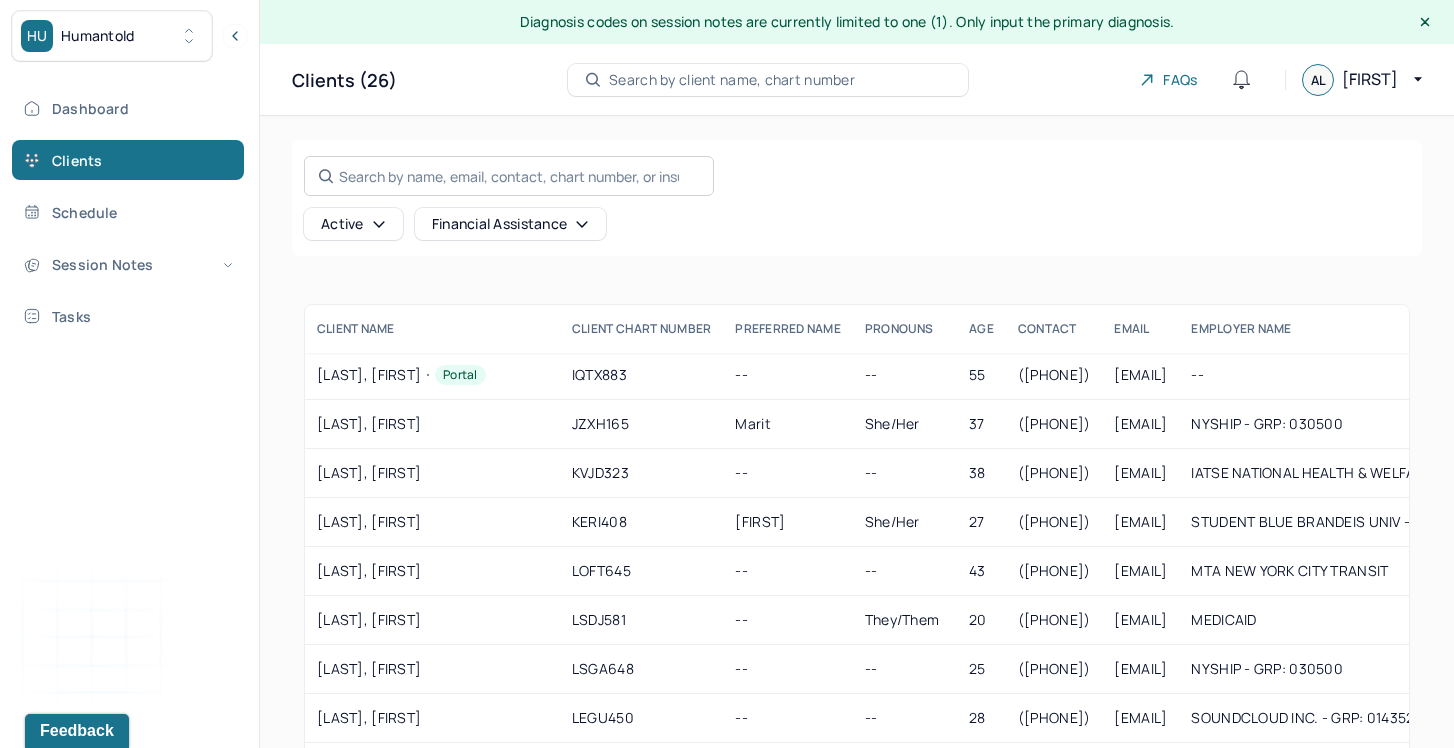 click on "Search by name, email, contact, chart number, or insurance id..." at bounding box center [509, 176] 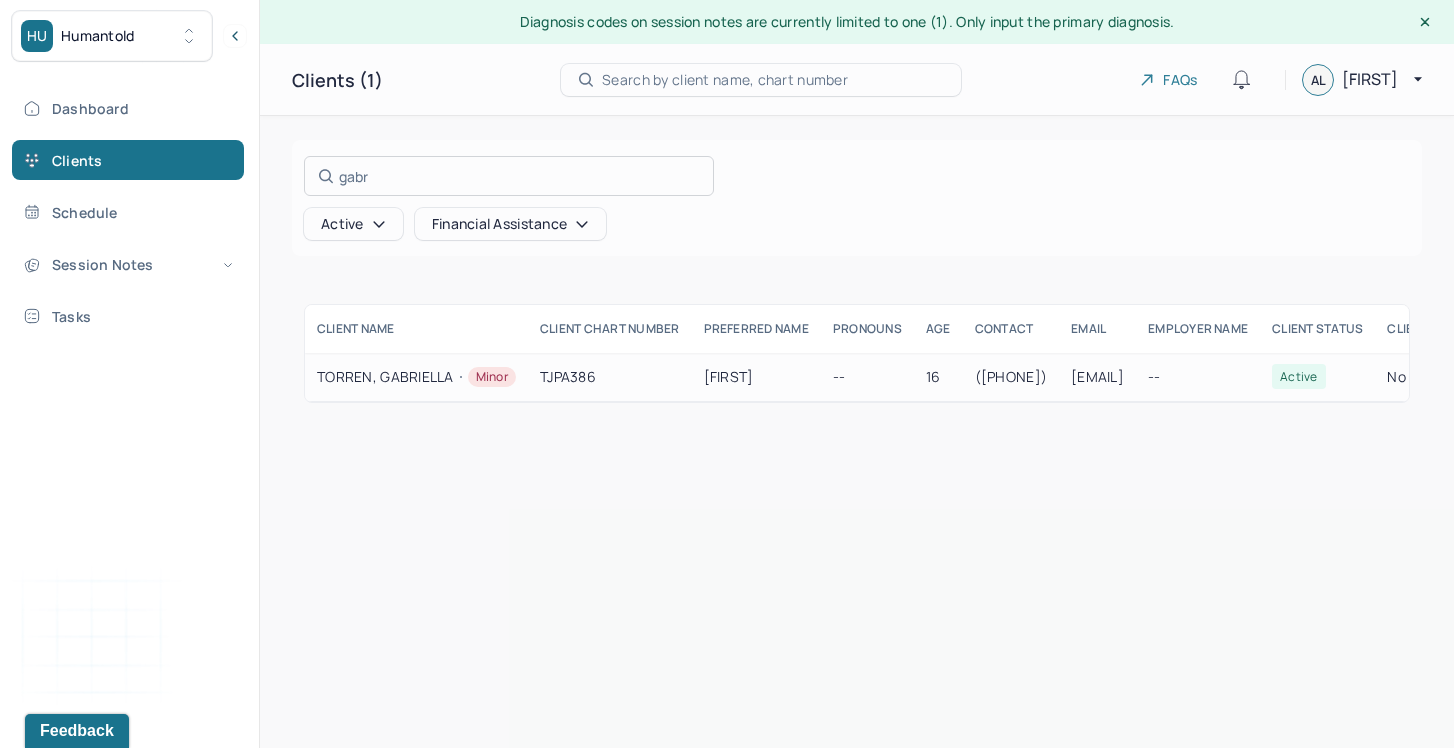 type on "gabr" 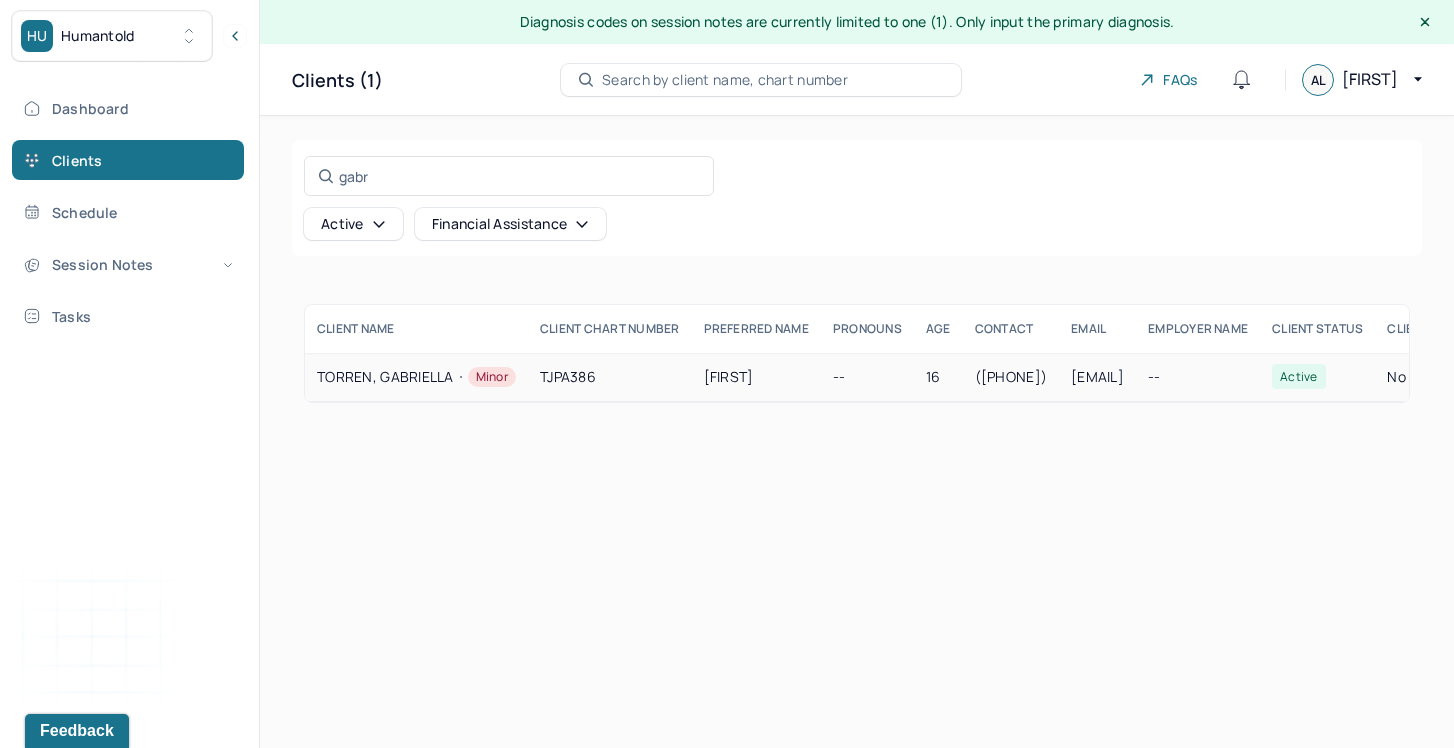 click on "Minor" at bounding box center (485, 377) 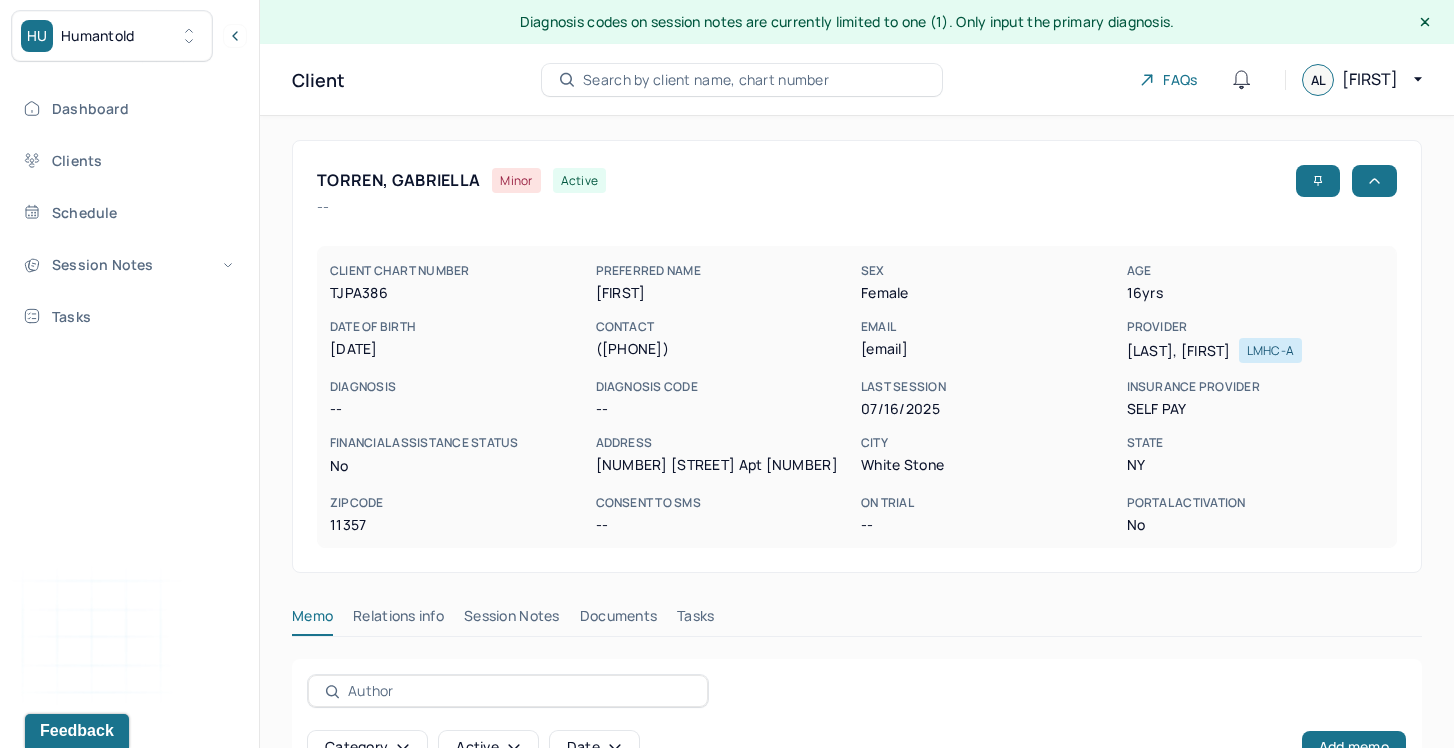 click on "Session Notes" at bounding box center [512, 620] 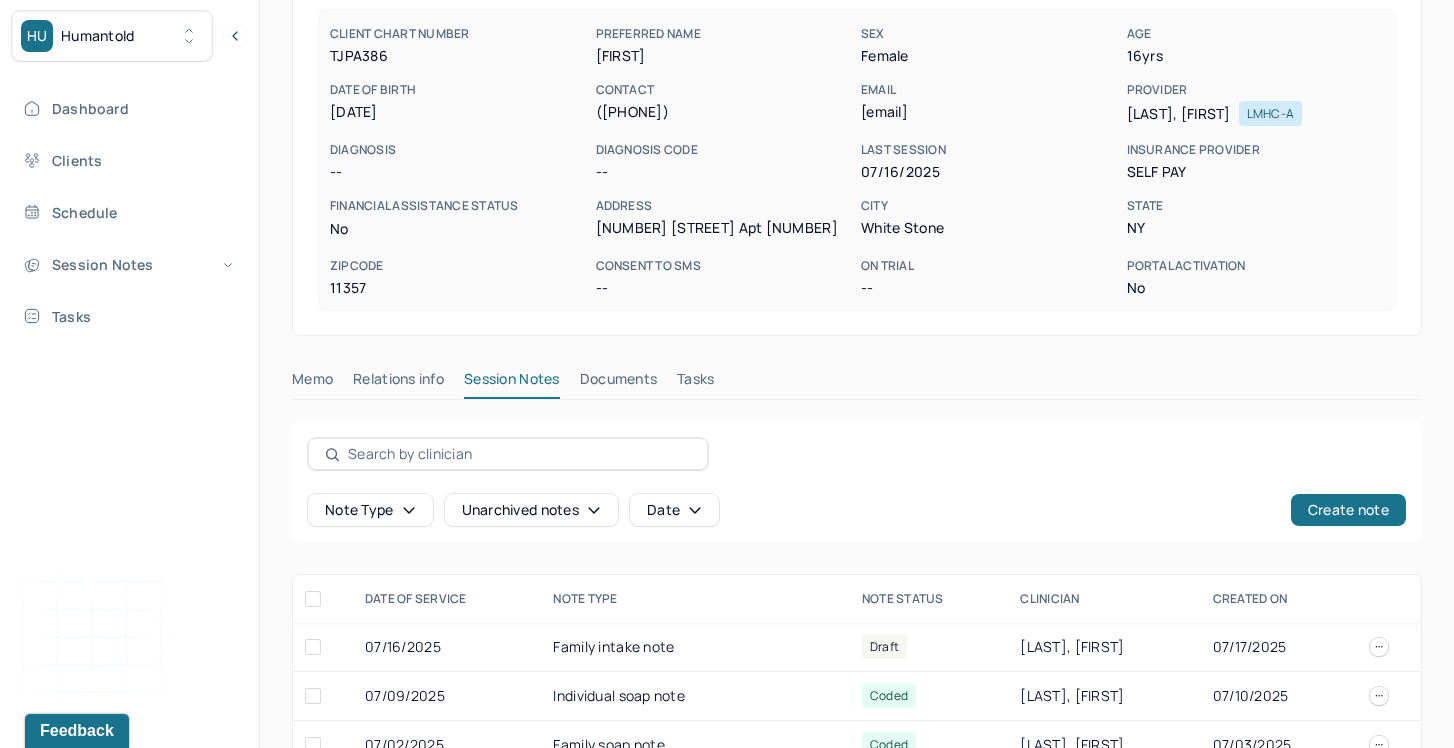 scroll, scrollTop: 256, scrollLeft: 0, axis: vertical 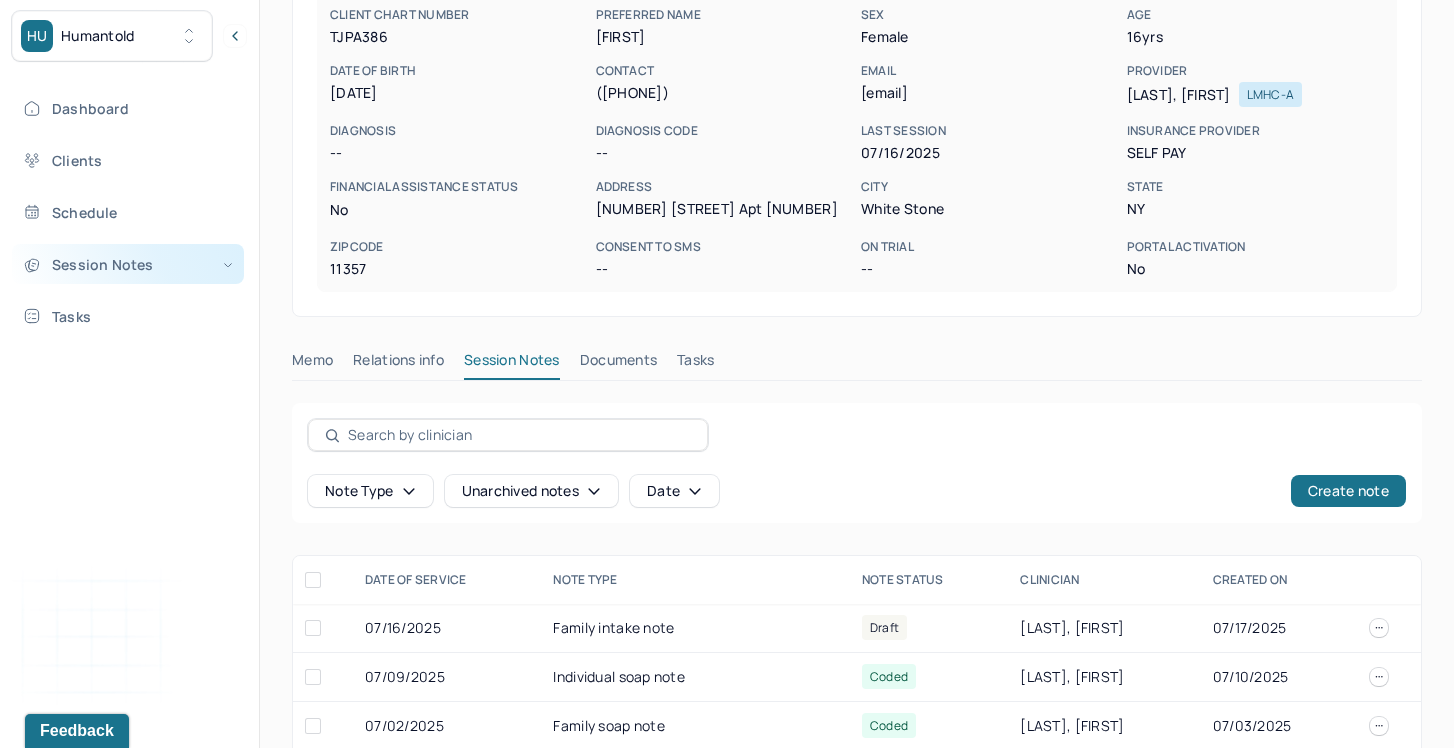 click on "Session Notes" at bounding box center (128, 264) 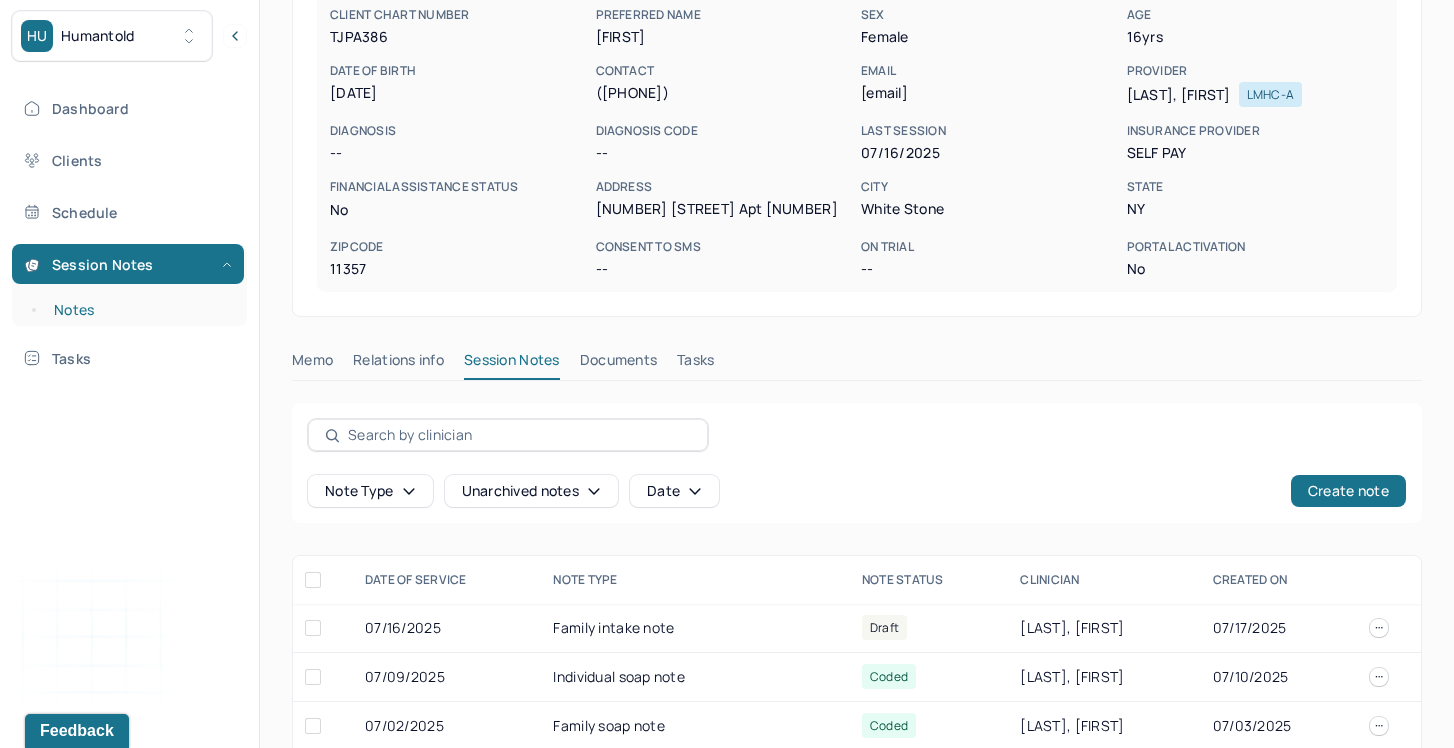 click on "Notes" at bounding box center (139, 310) 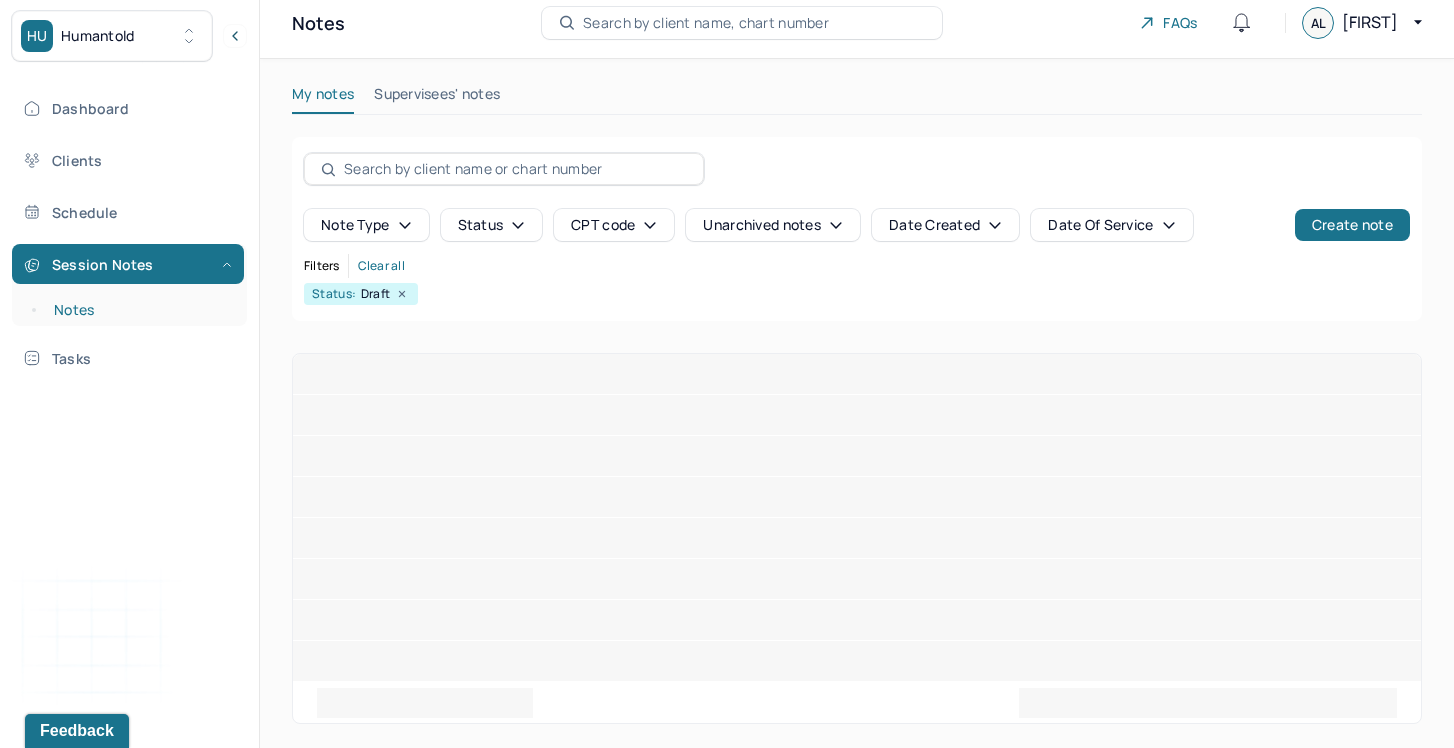 scroll, scrollTop: 0, scrollLeft: 0, axis: both 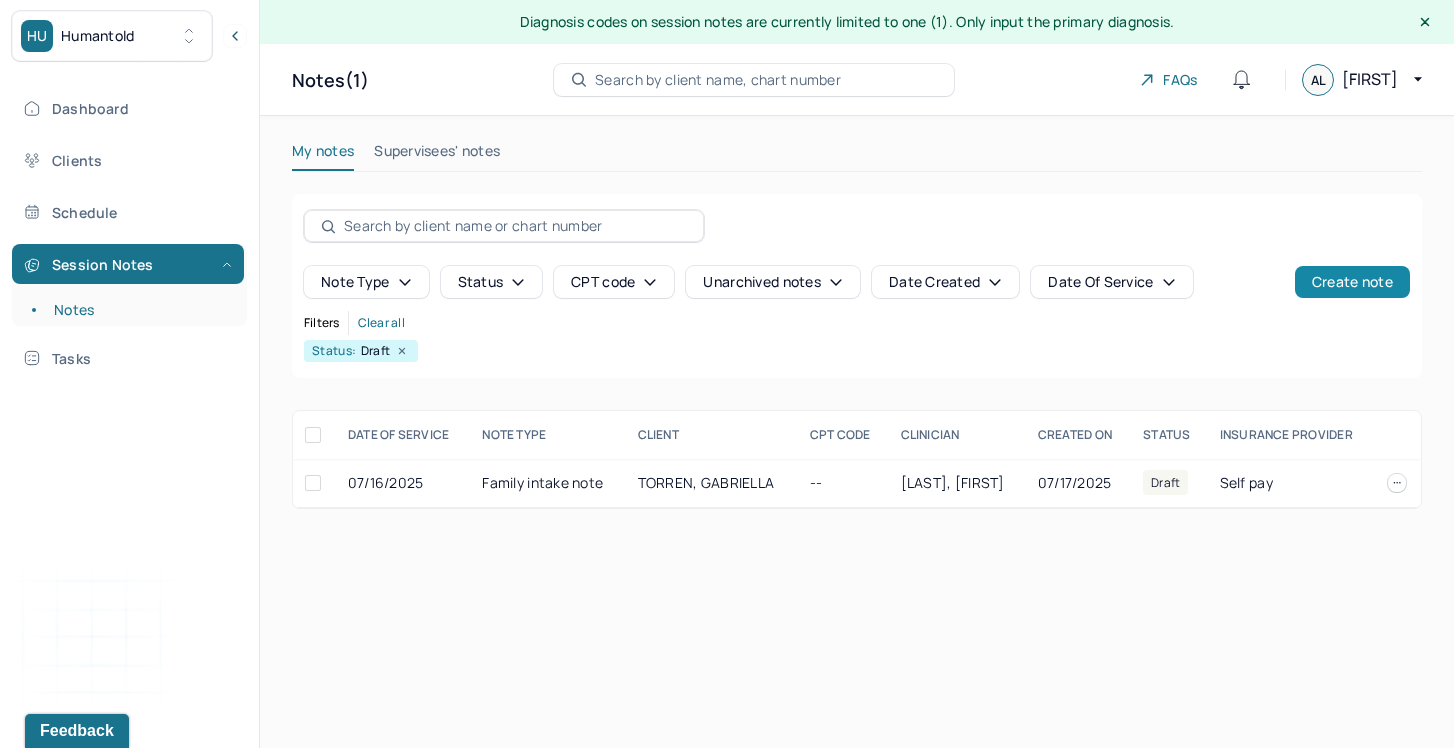 click on "Create note" at bounding box center (1352, 282) 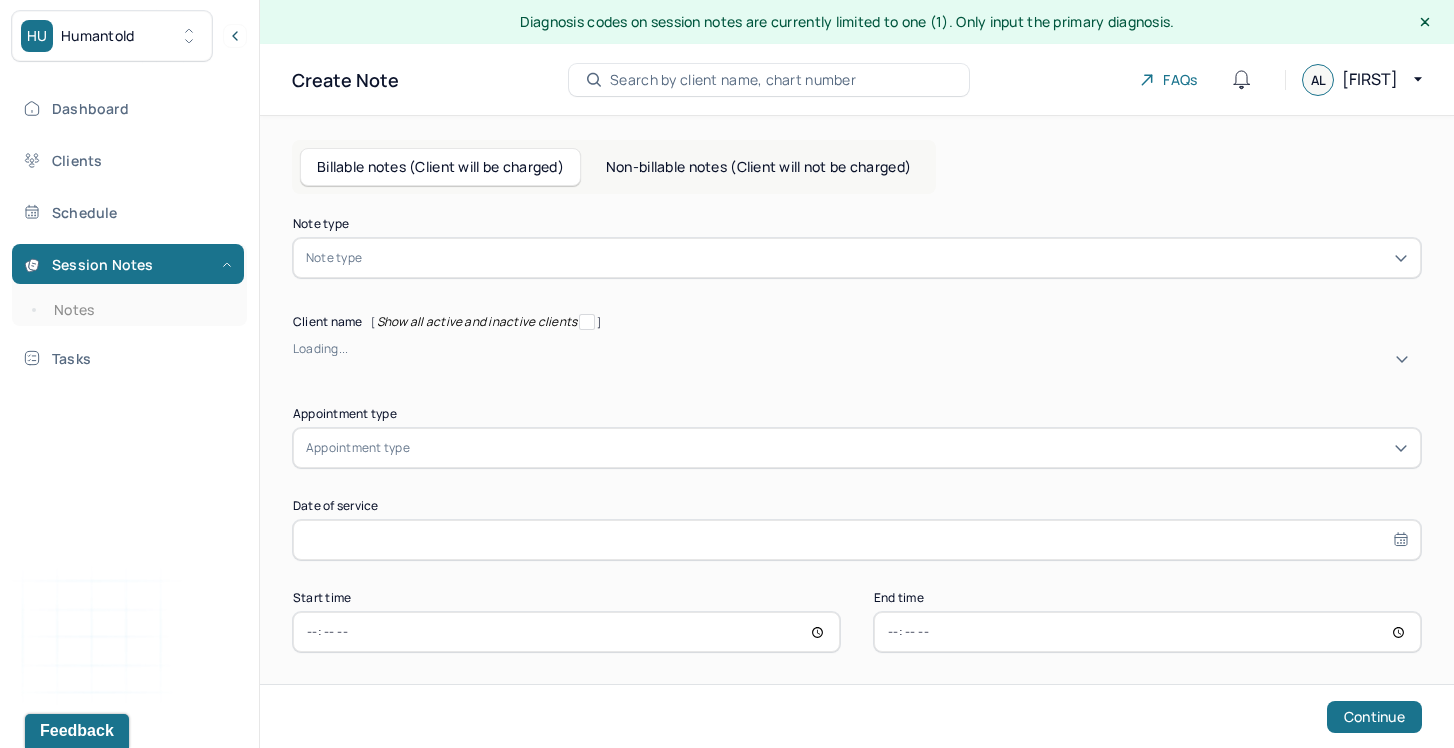 click on "Note type Note type" at bounding box center [857, 248] 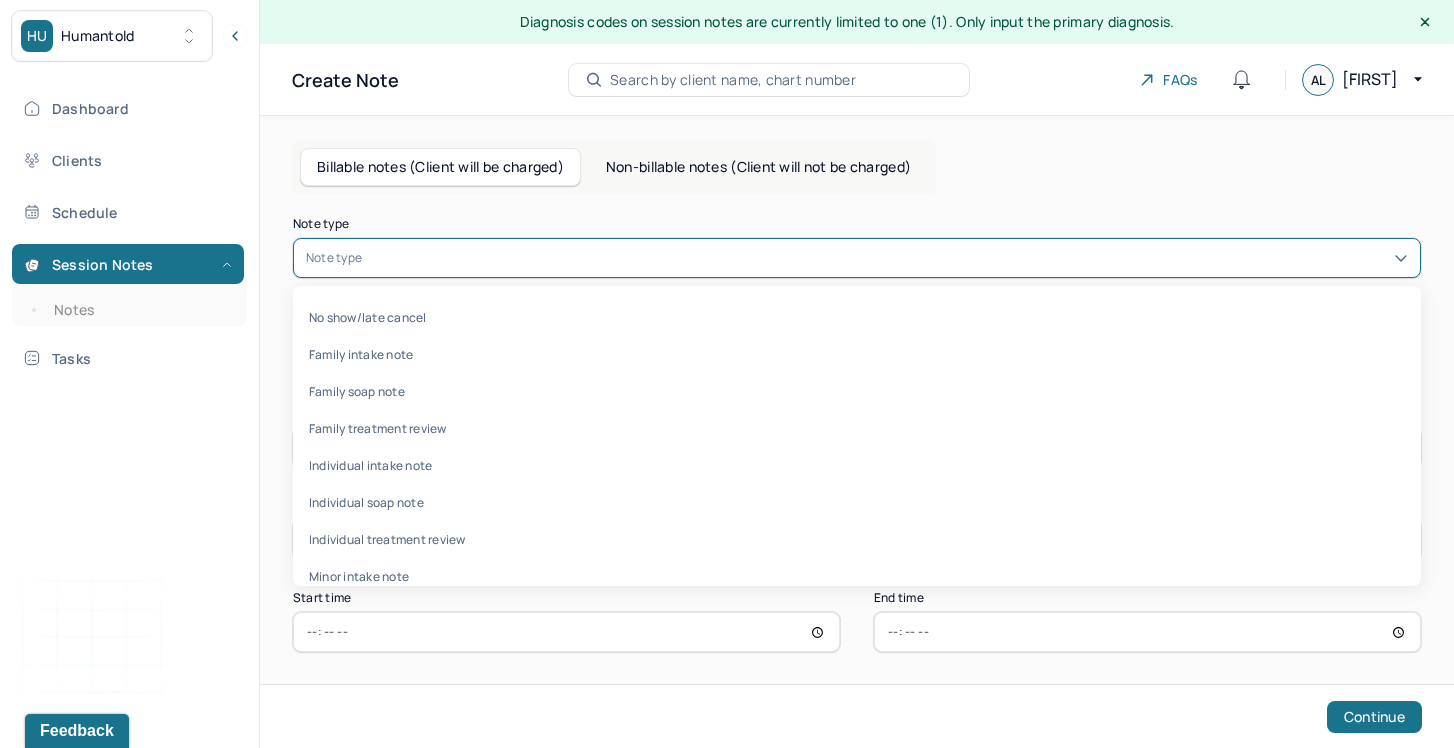 scroll, scrollTop: 96, scrollLeft: 0, axis: vertical 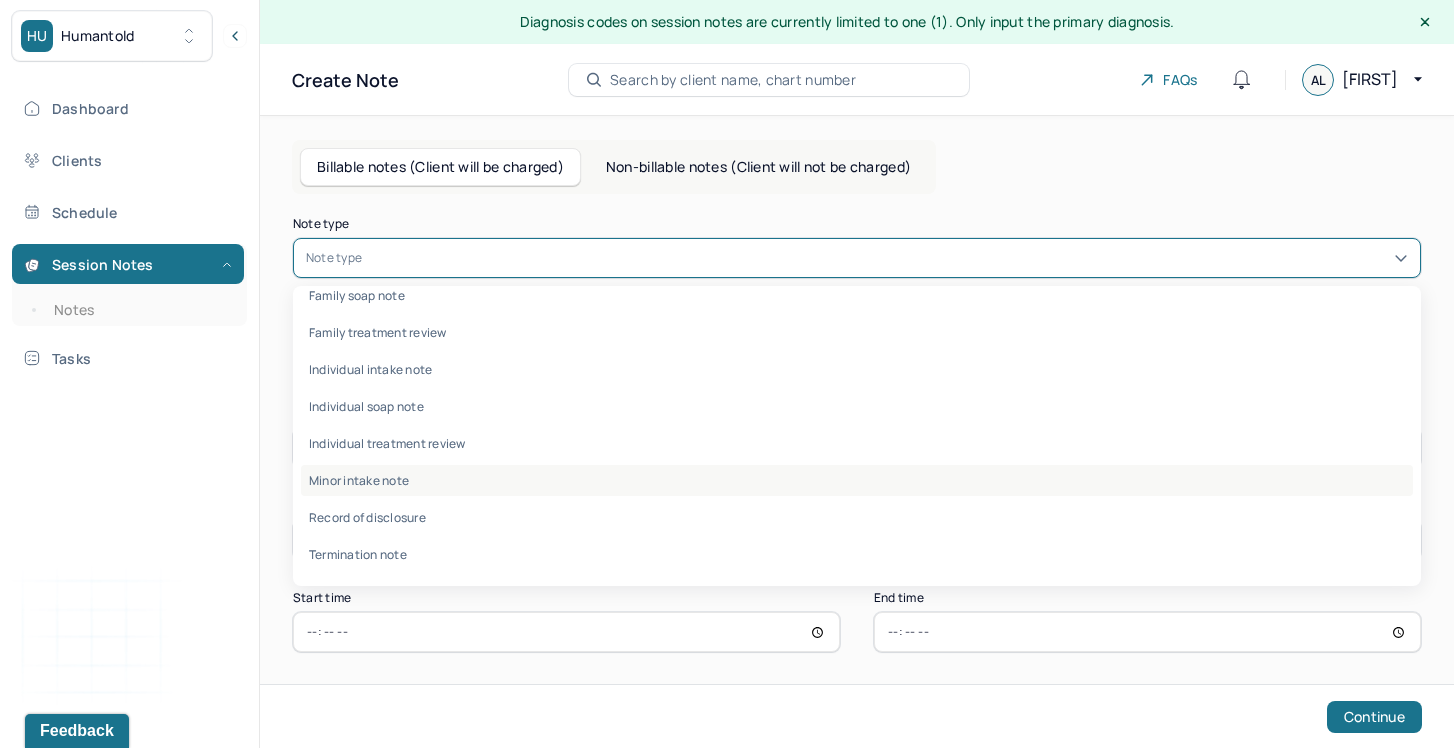 click on "Minor intake note" at bounding box center (857, 480) 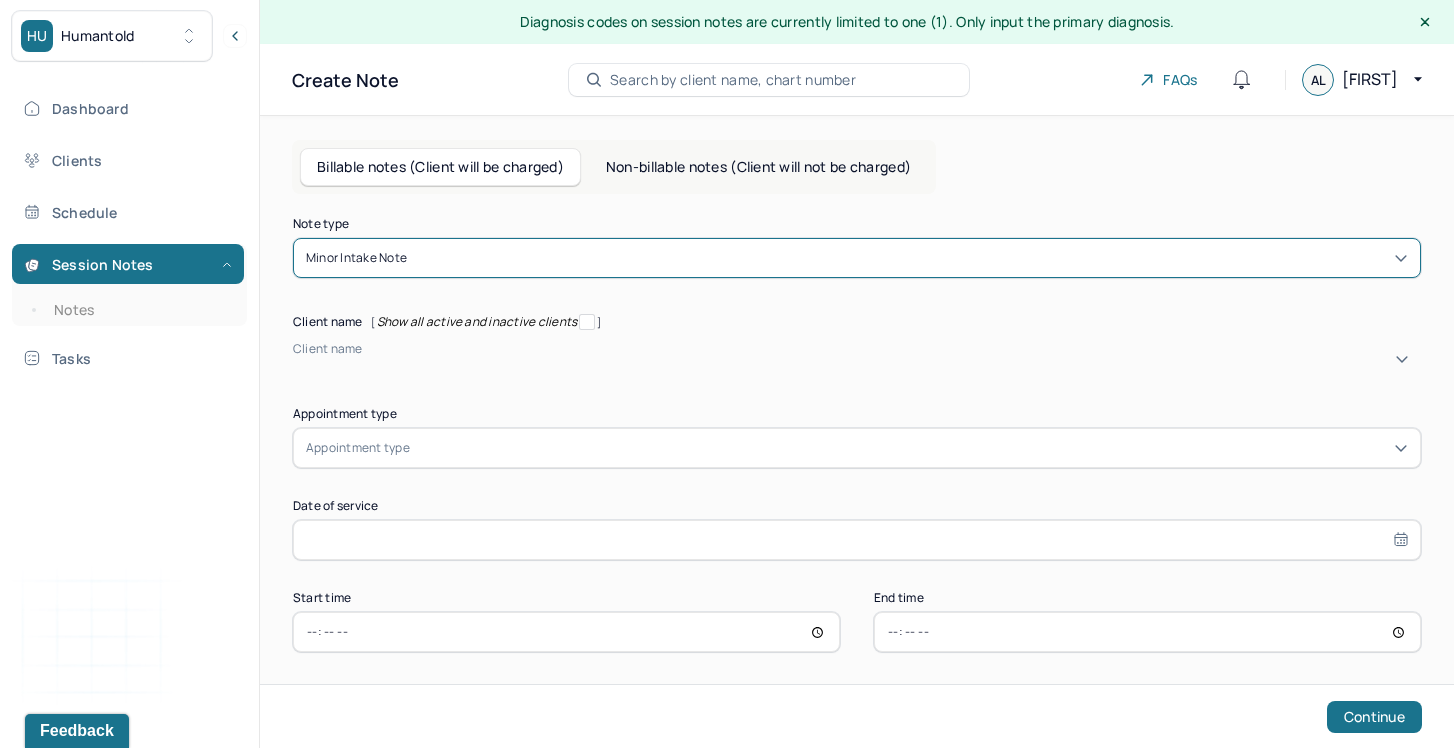 scroll, scrollTop: 17, scrollLeft: 0, axis: vertical 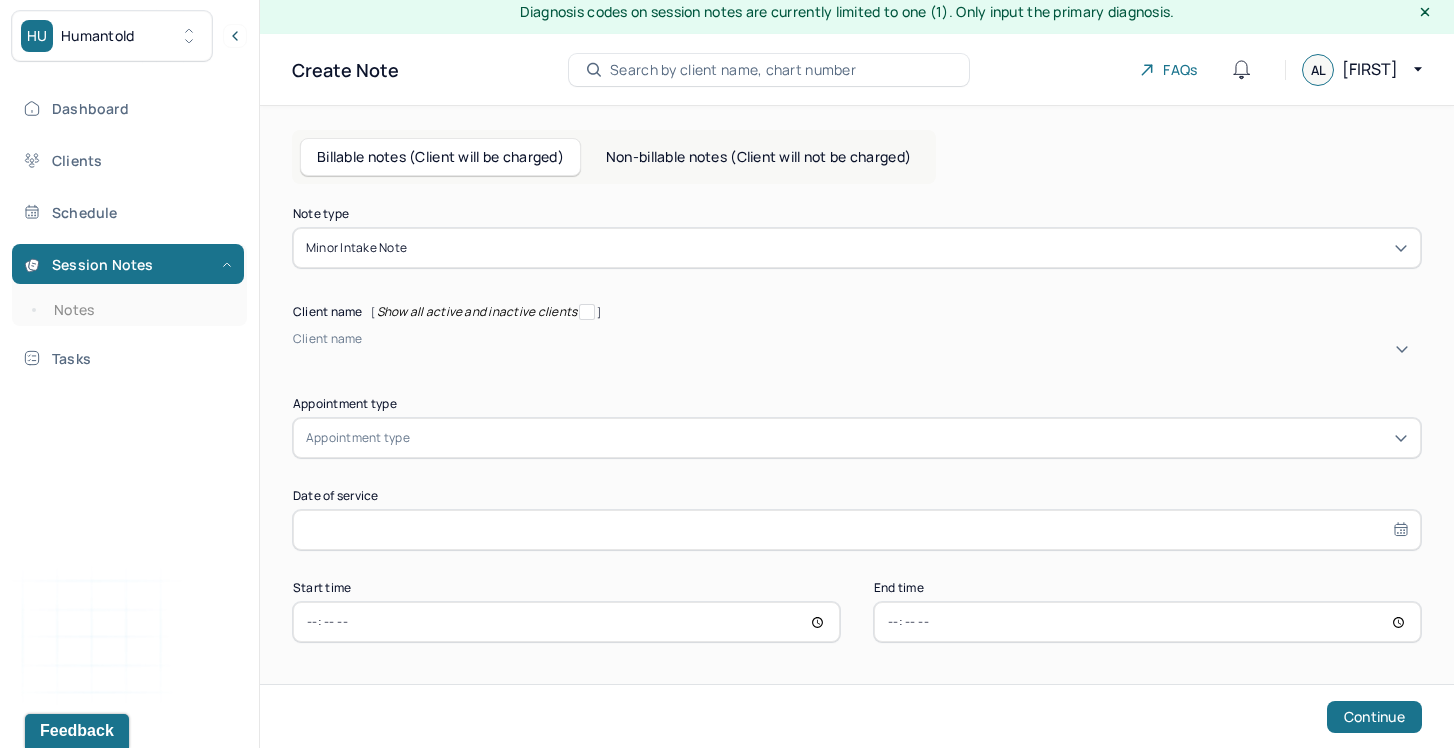click on "Note type Minor intake note Client name [ Show all active and inactive clients ] Client name Supervisee name Appointment type Appointment type Date of service Start time End time Continue" at bounding box center (857, 425) 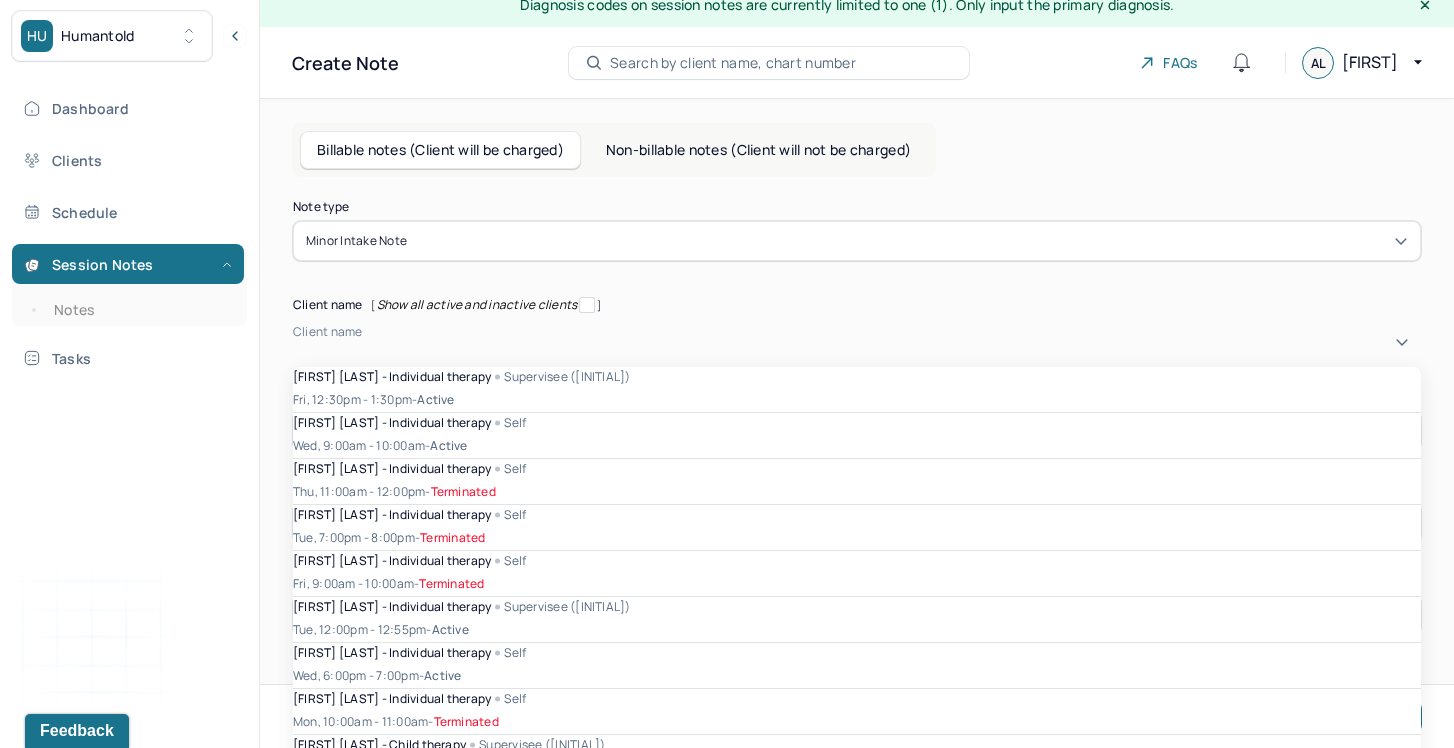 click at bounding box center (296, 349) 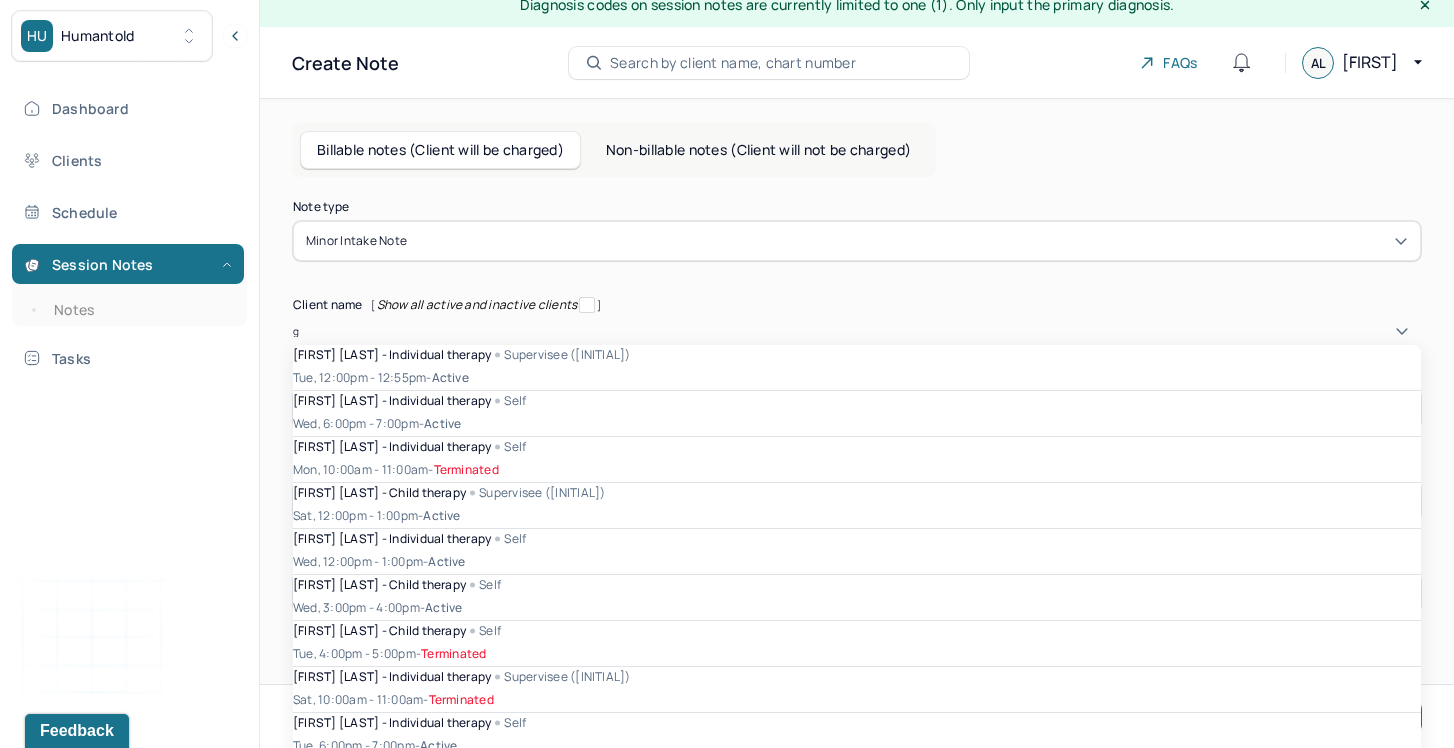 scroll, scrollTop: 146, scrollLeft: 0, axis: vertical 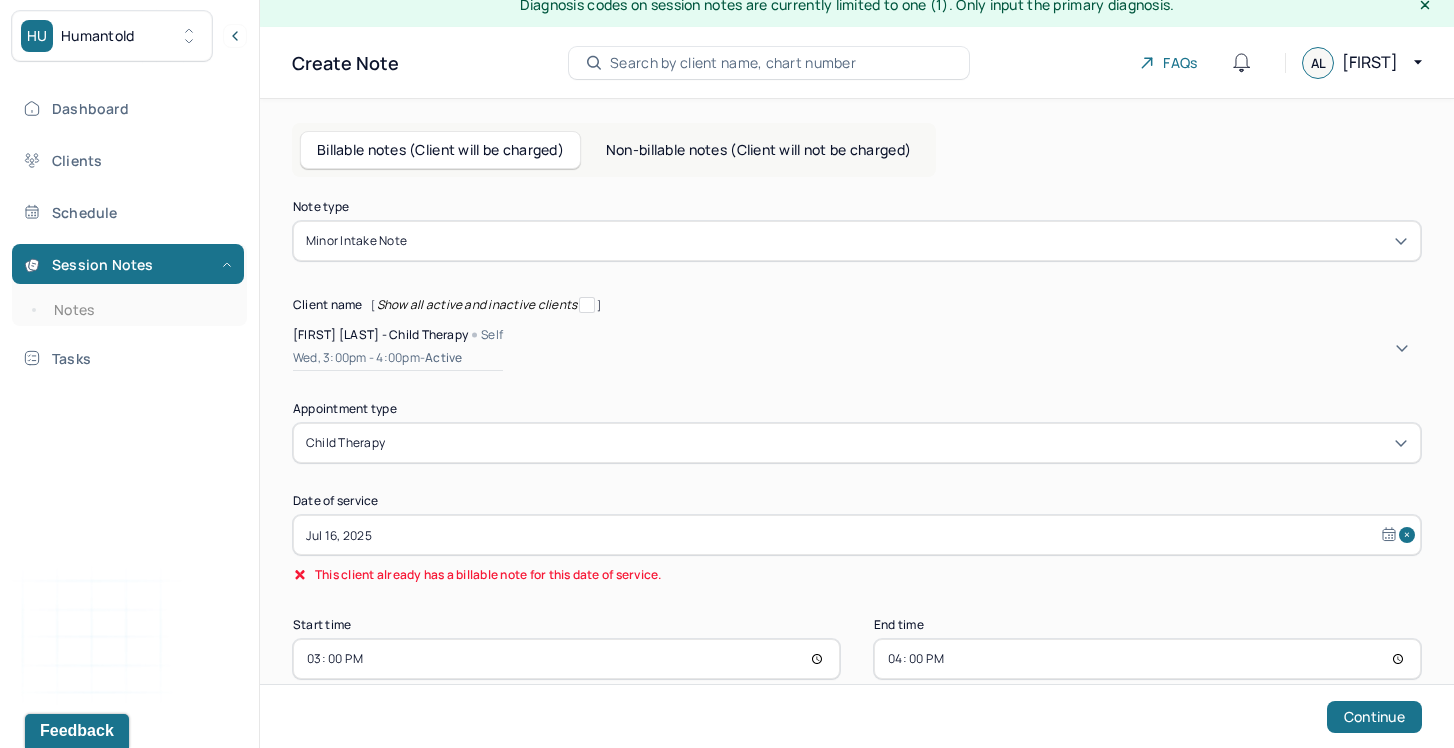 click on "Date of service" at bounding box center (857, 501) 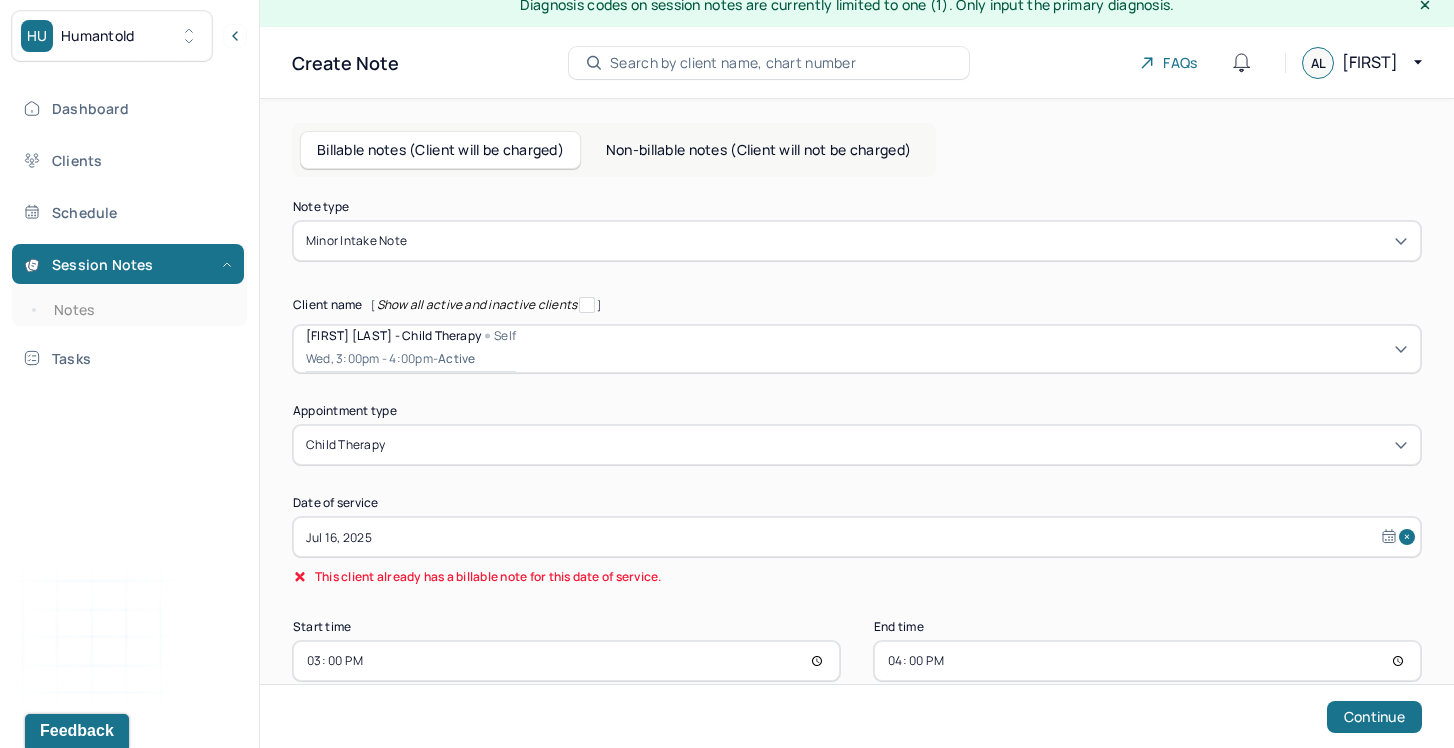 click on "Jul 16, 2025" at bounding box center [857, 537] 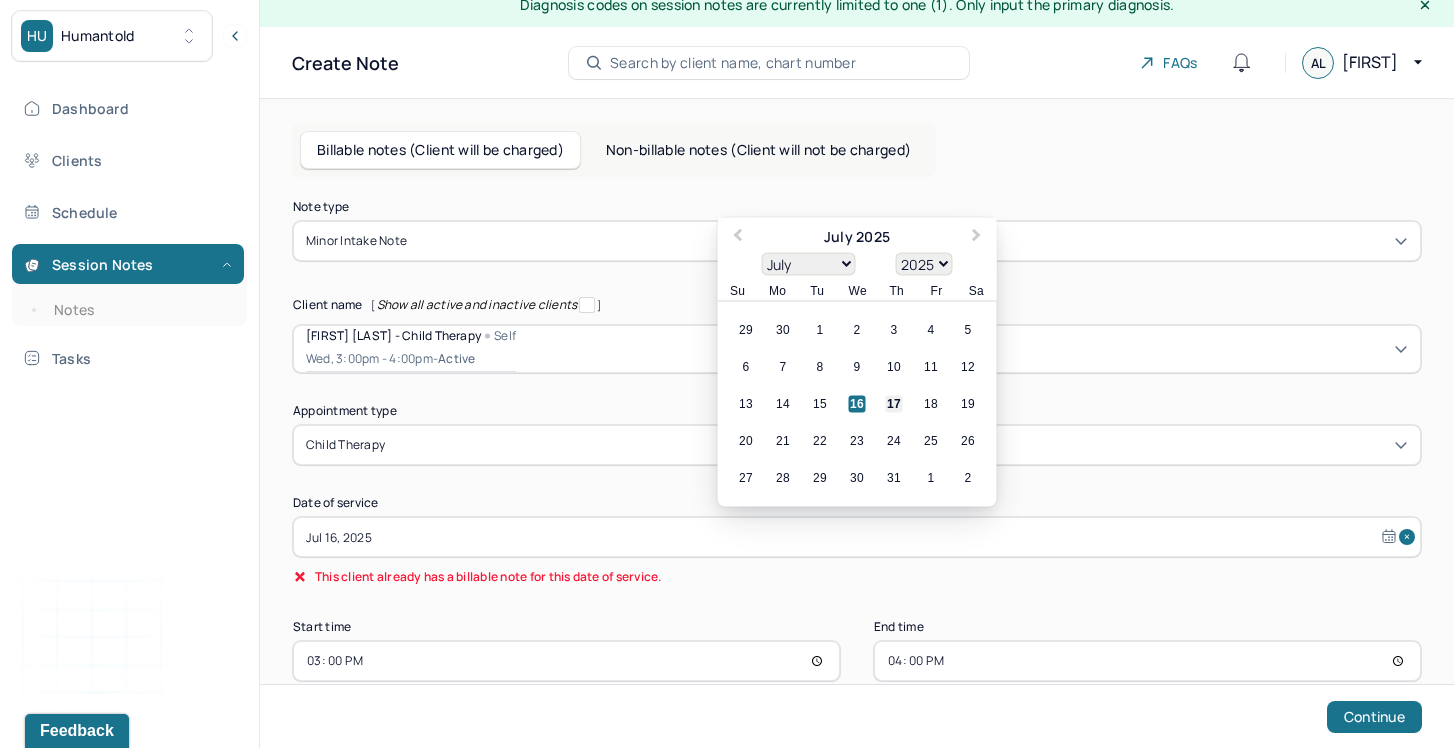 click on "17" at bounding box center [894, 404] 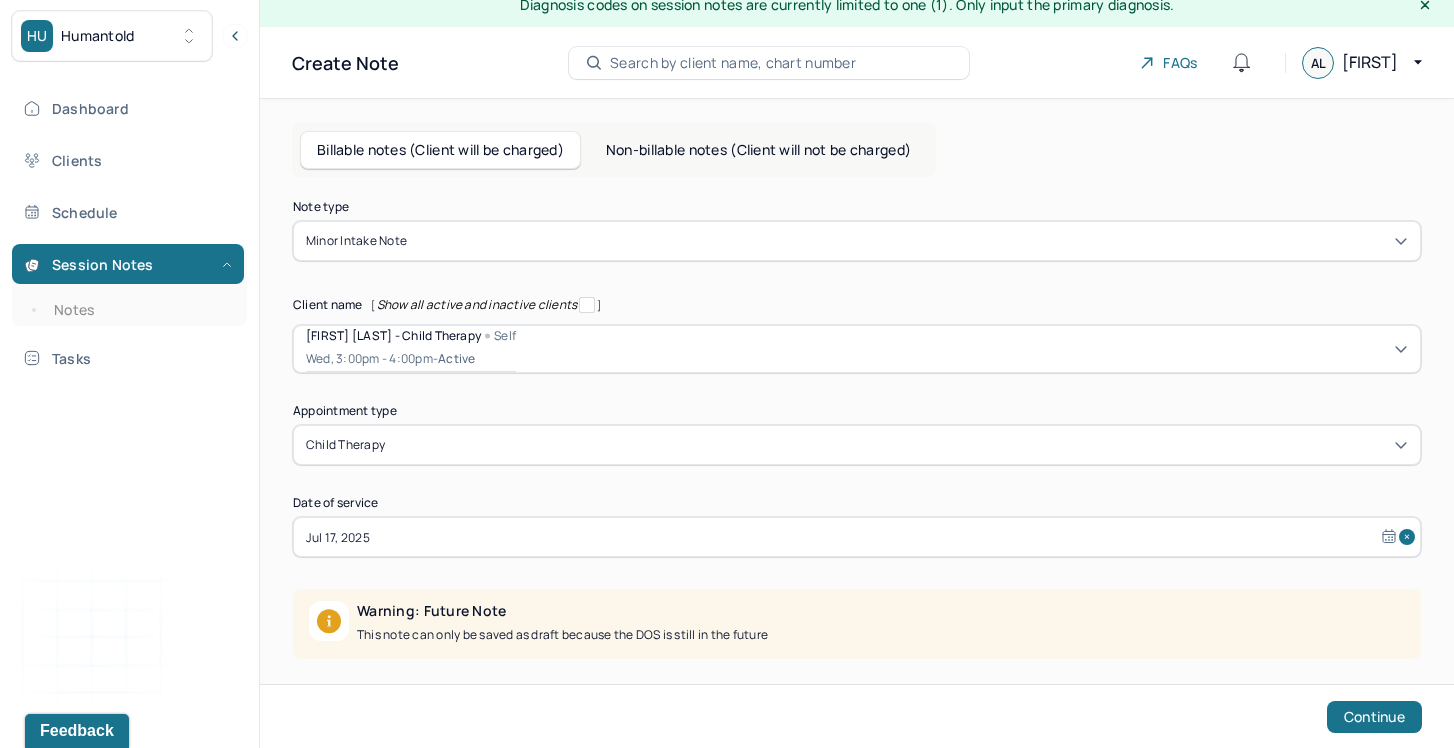 drag, startPoint x: 1353, startPoint y: 719, endPoint x: 612, endPoint y: 532, distance: 764.2316 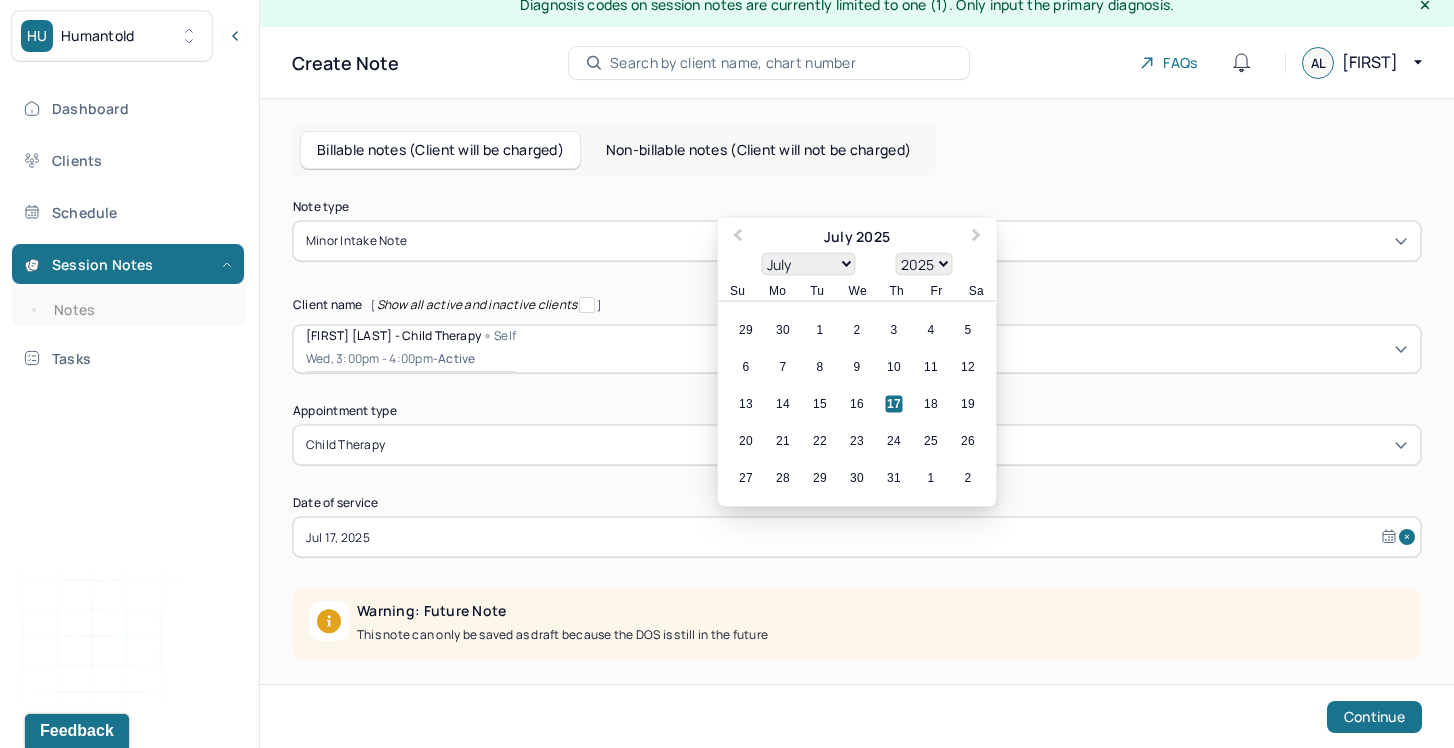 click on "Jul 17, 2025" at bounding box center (857, 537) 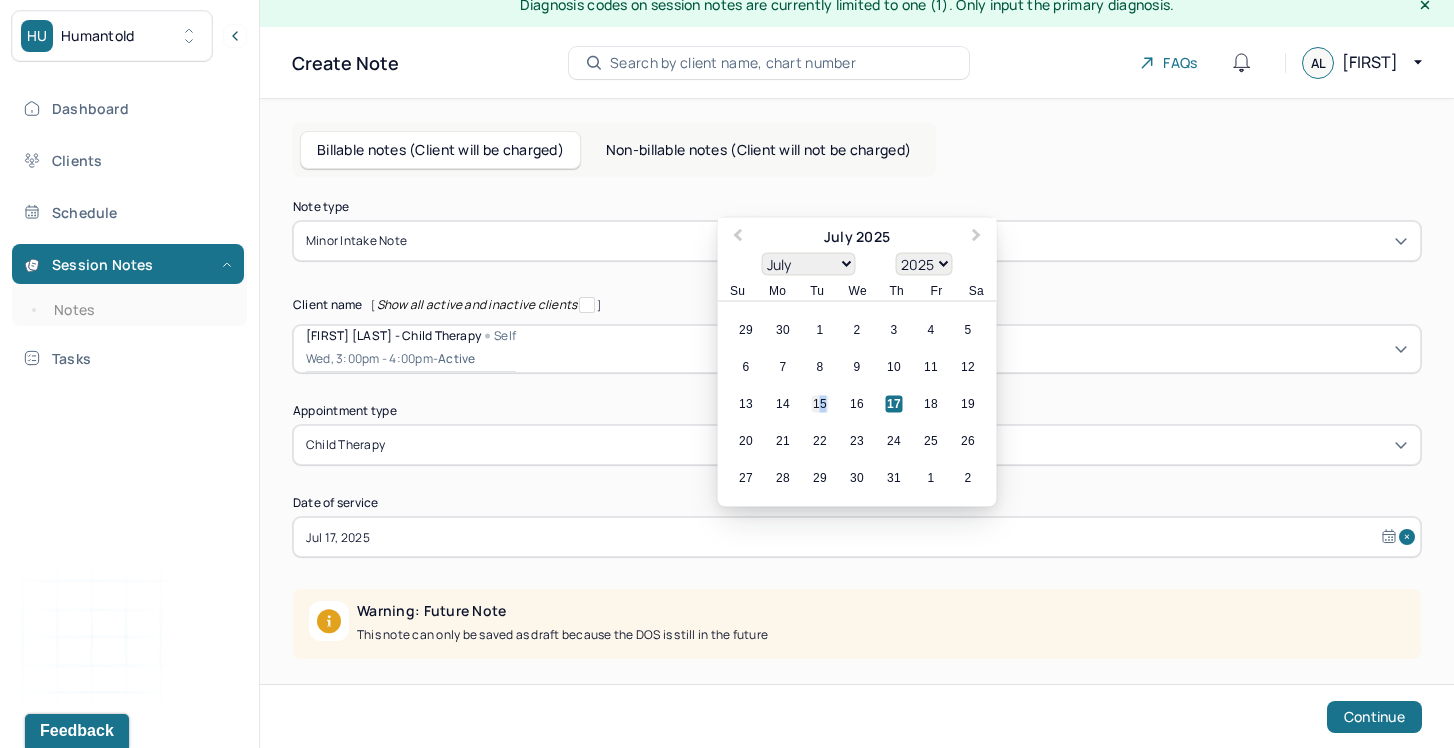 click on "15" at bounding box center [820, 404] 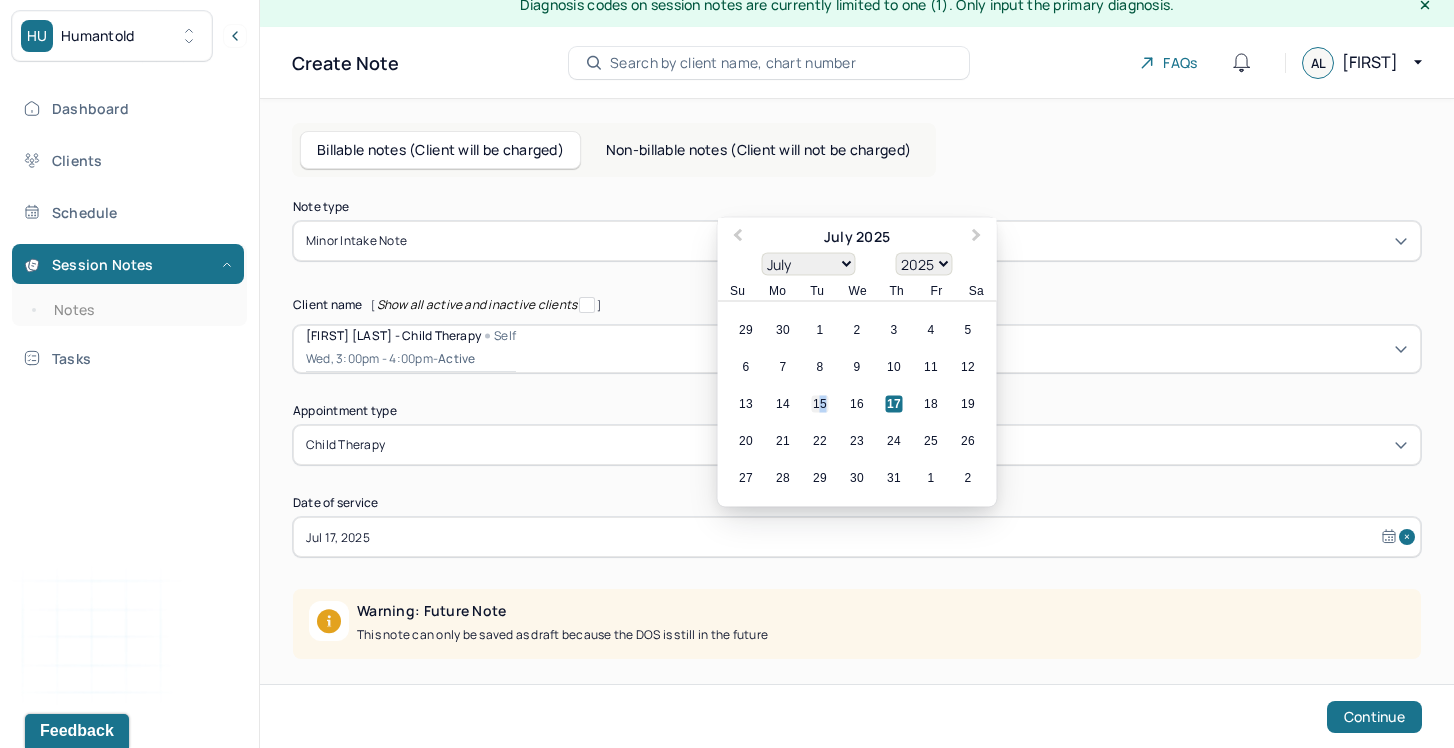 type on "Jul 15, 2025" 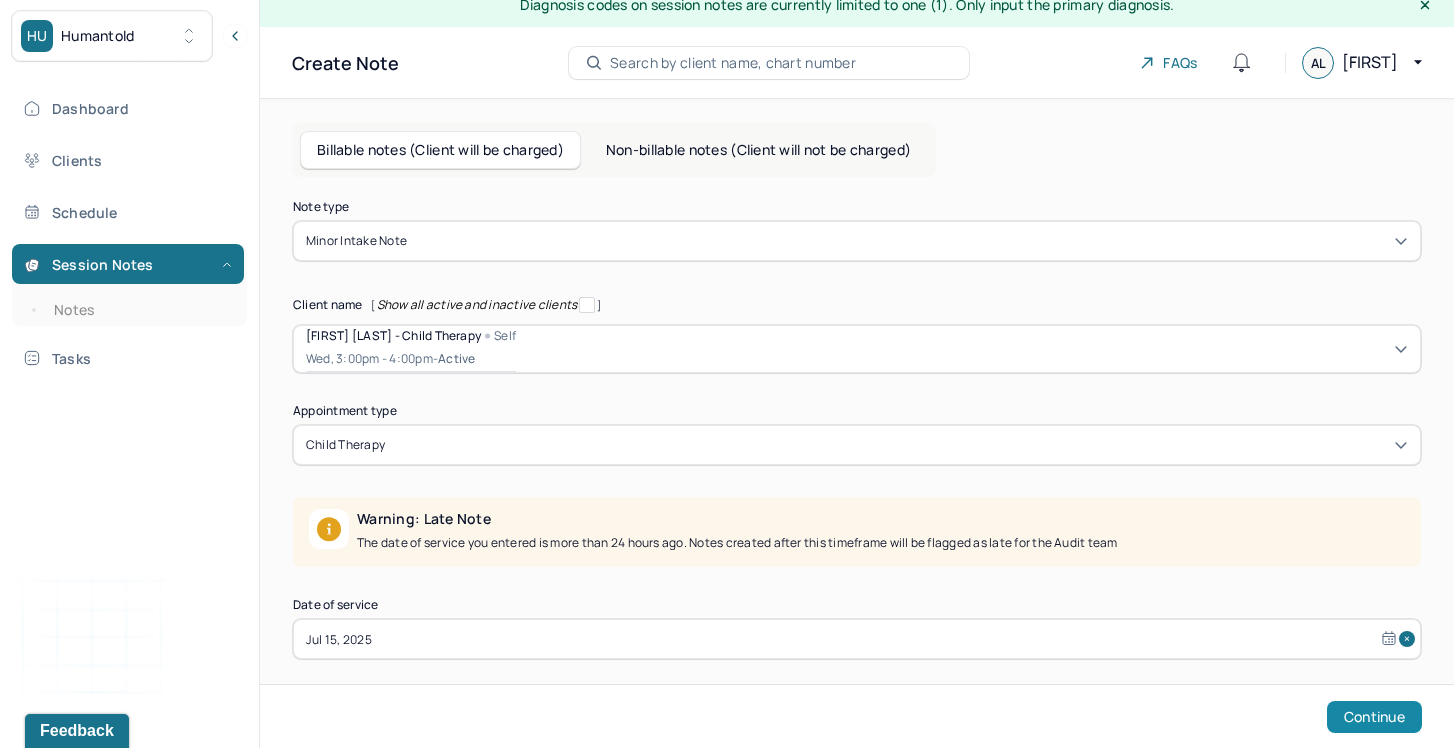 click on "Continue" at bounding box center (1374, 717) 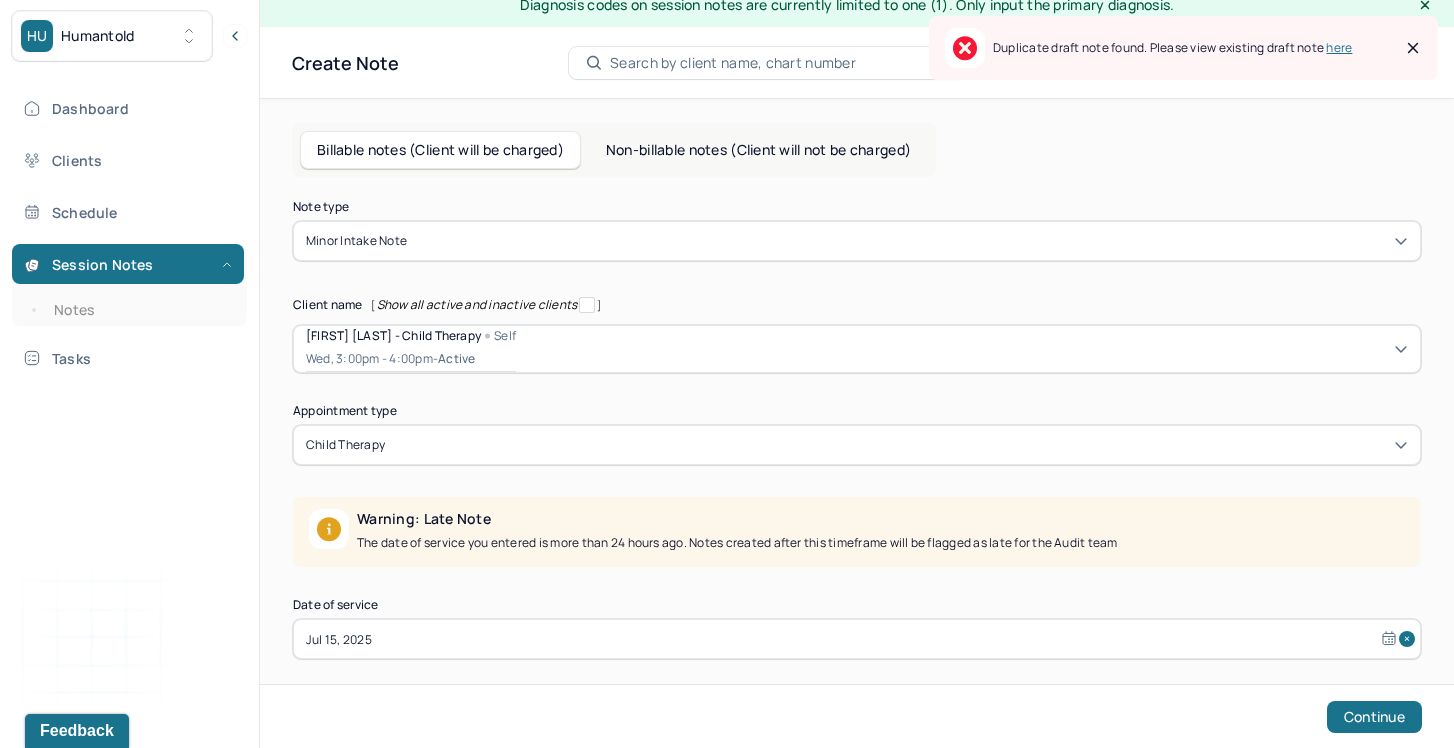 click on "here" at bounding box center (1339, 47) 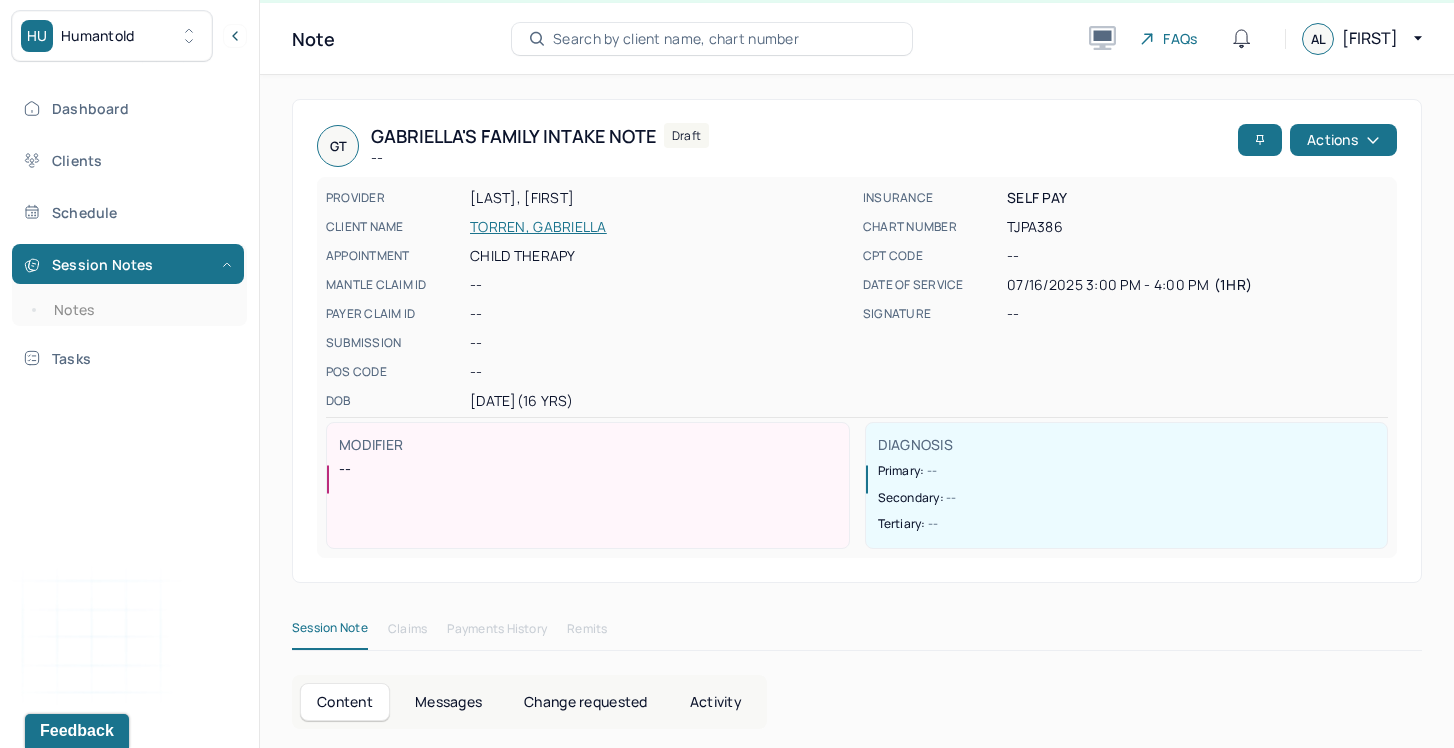 scroll, scrollTop: 42, scrollLeft: 0, axis: vertical 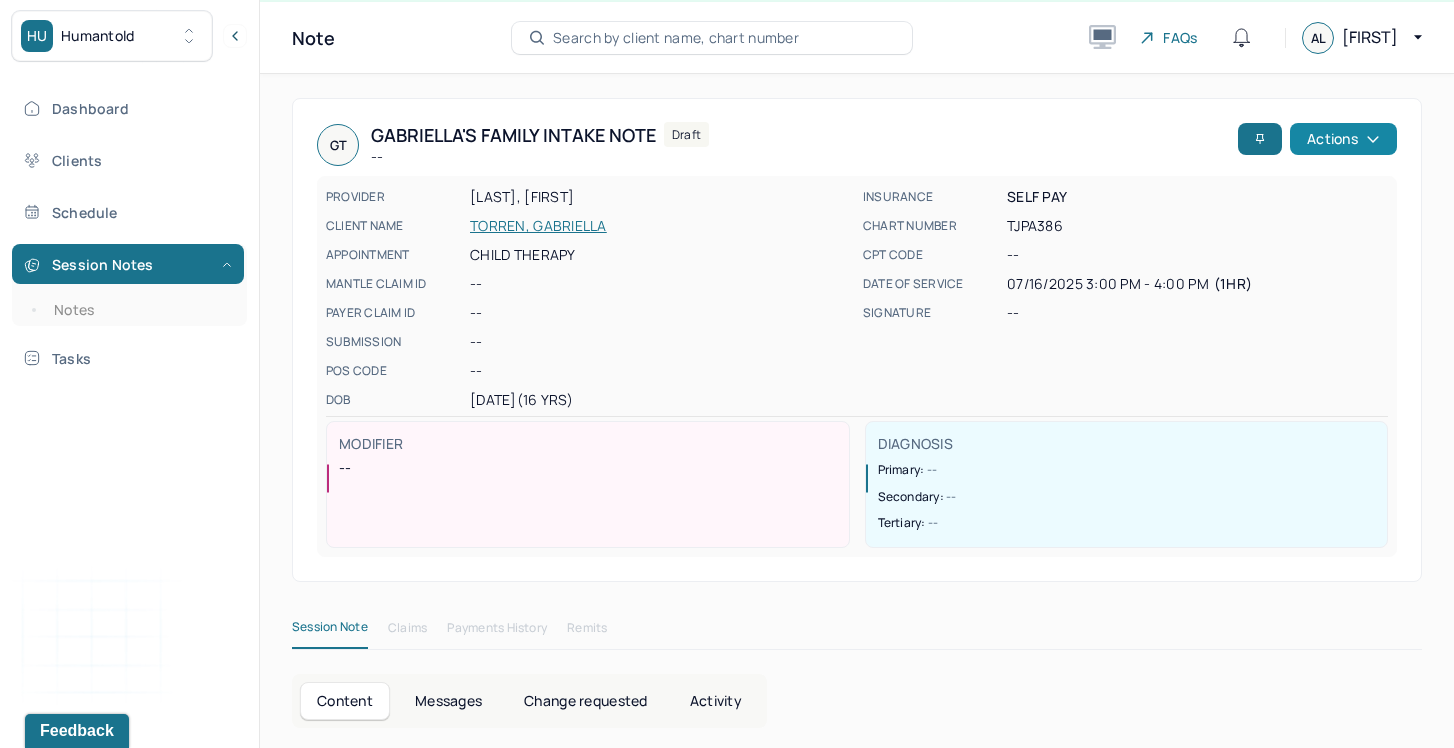 click on "Actions" at bounding box center (1343, 139) 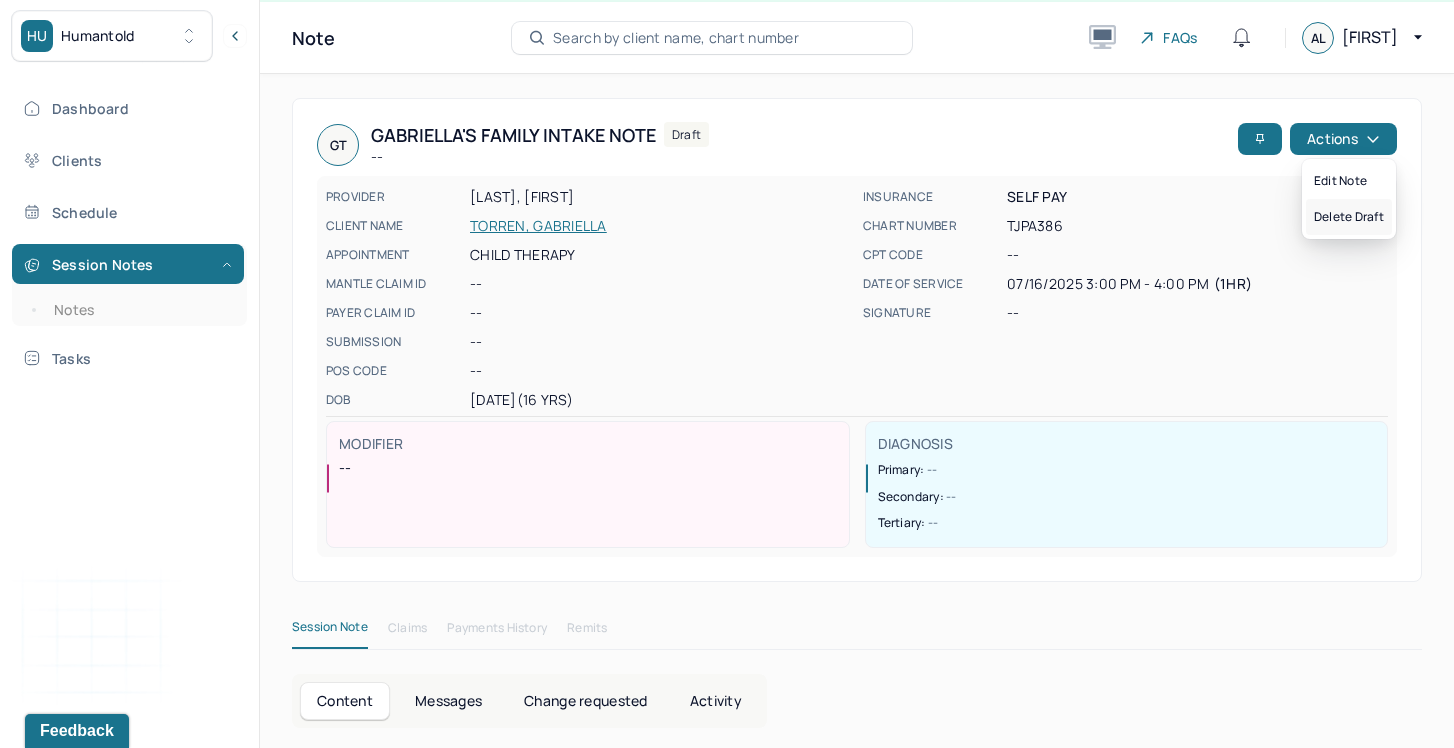click on "Delete draft" at bounding box center [1349, 217] 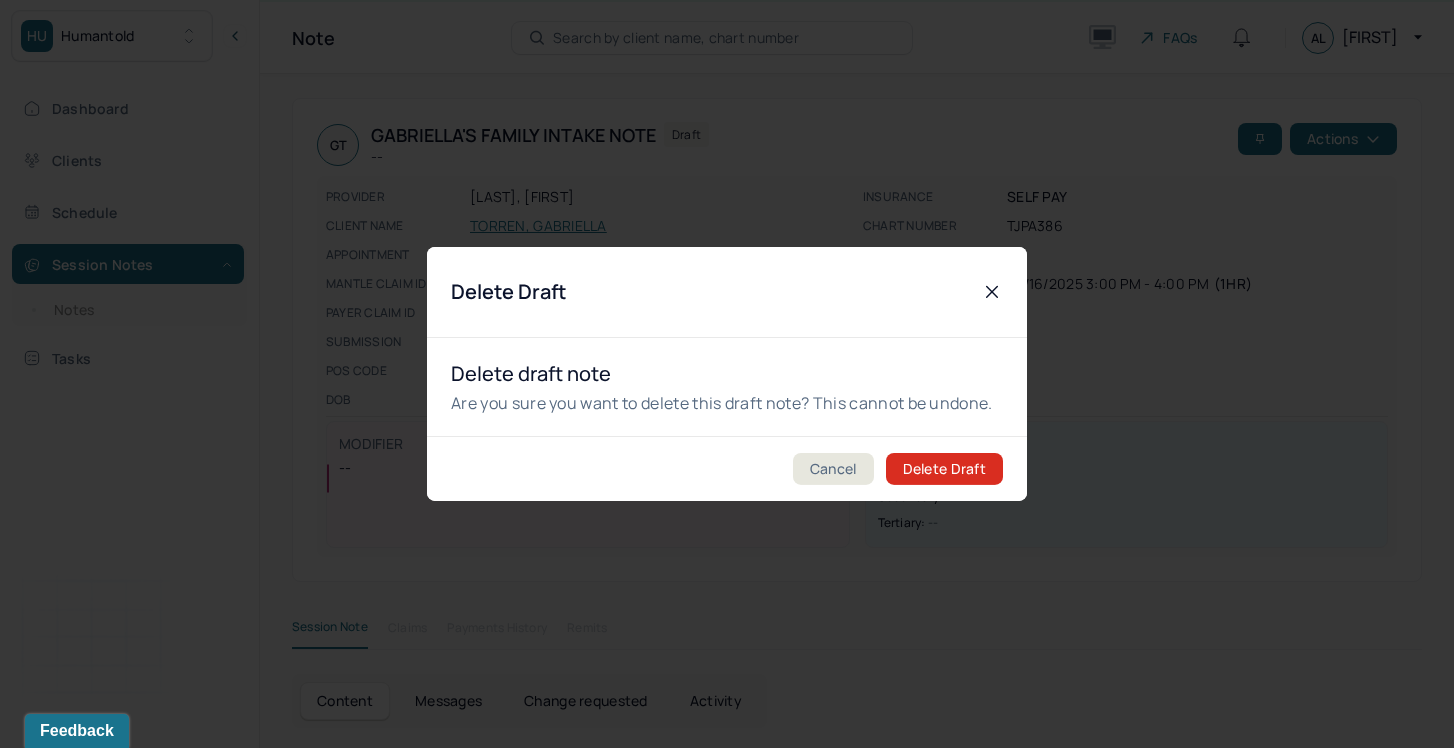 click on "Delete Draft" at bounding box center (944, 469) 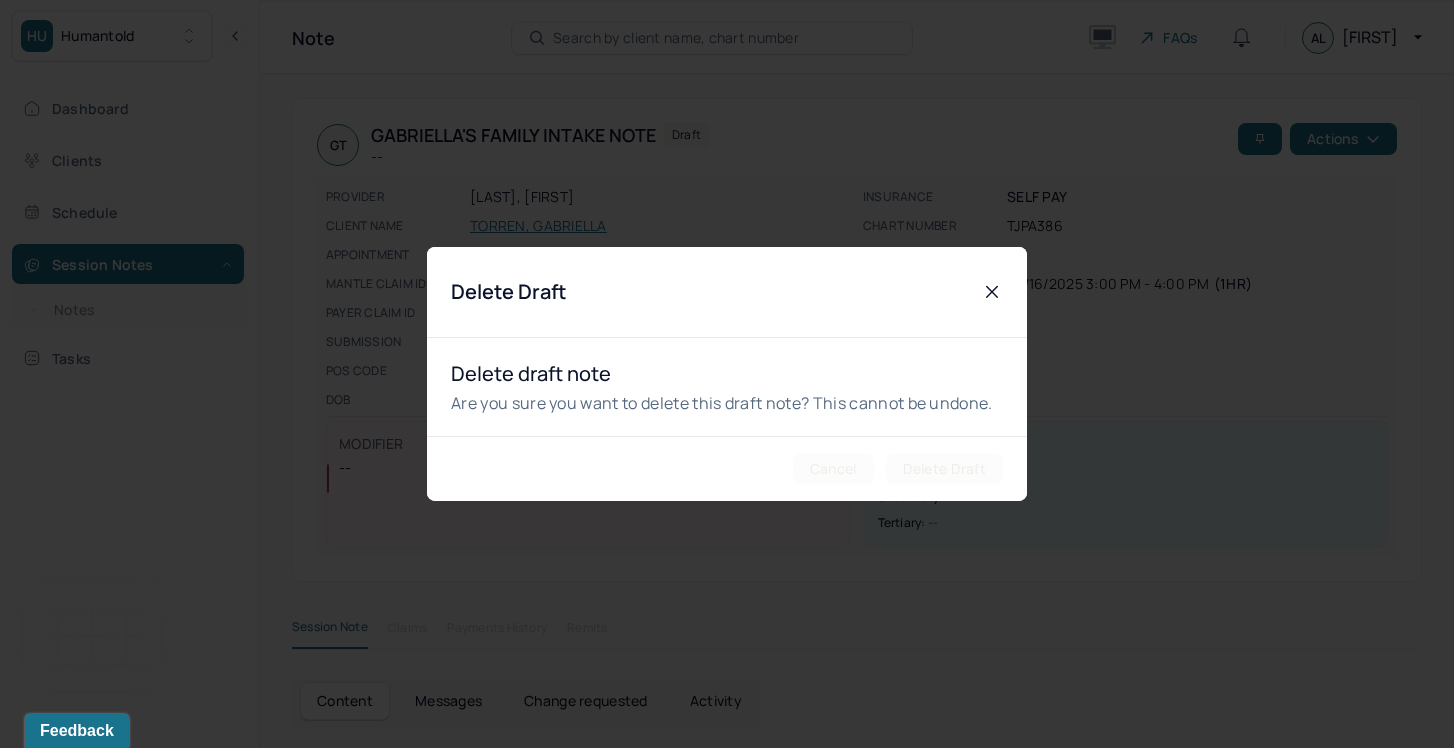 scroll, scrollTop: 0, scrollLeft: 0, axis: both 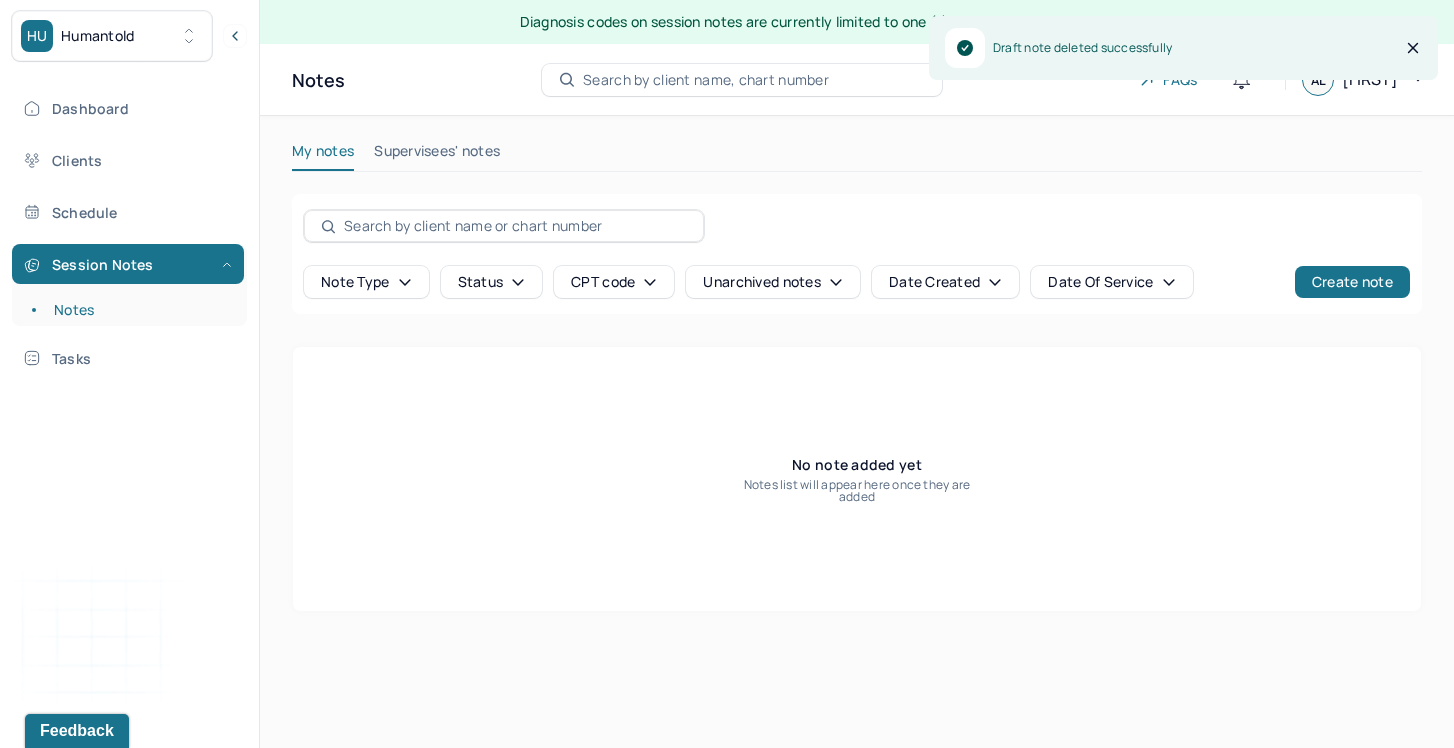 click at bounding box center [515, 226] 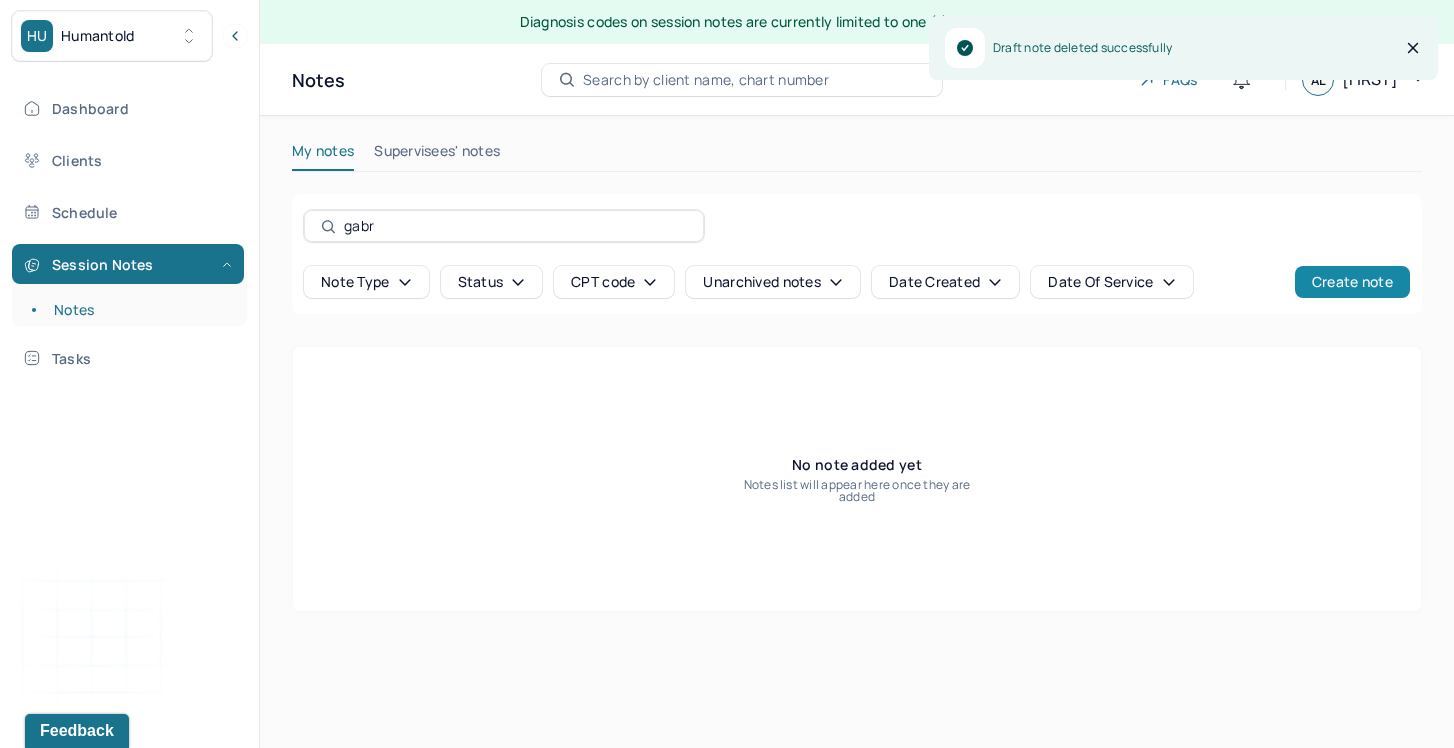 type on "gabr" 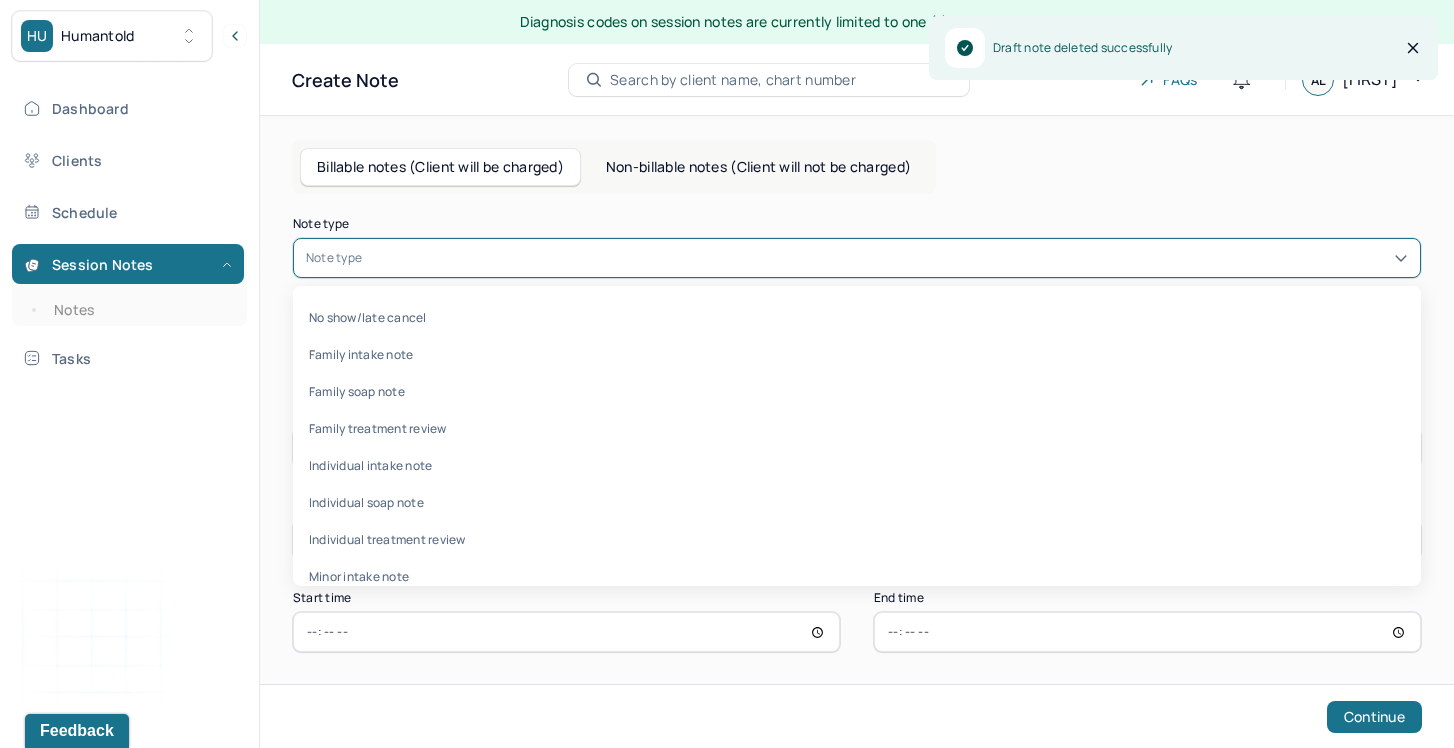 click at bounding box center (887, 258) 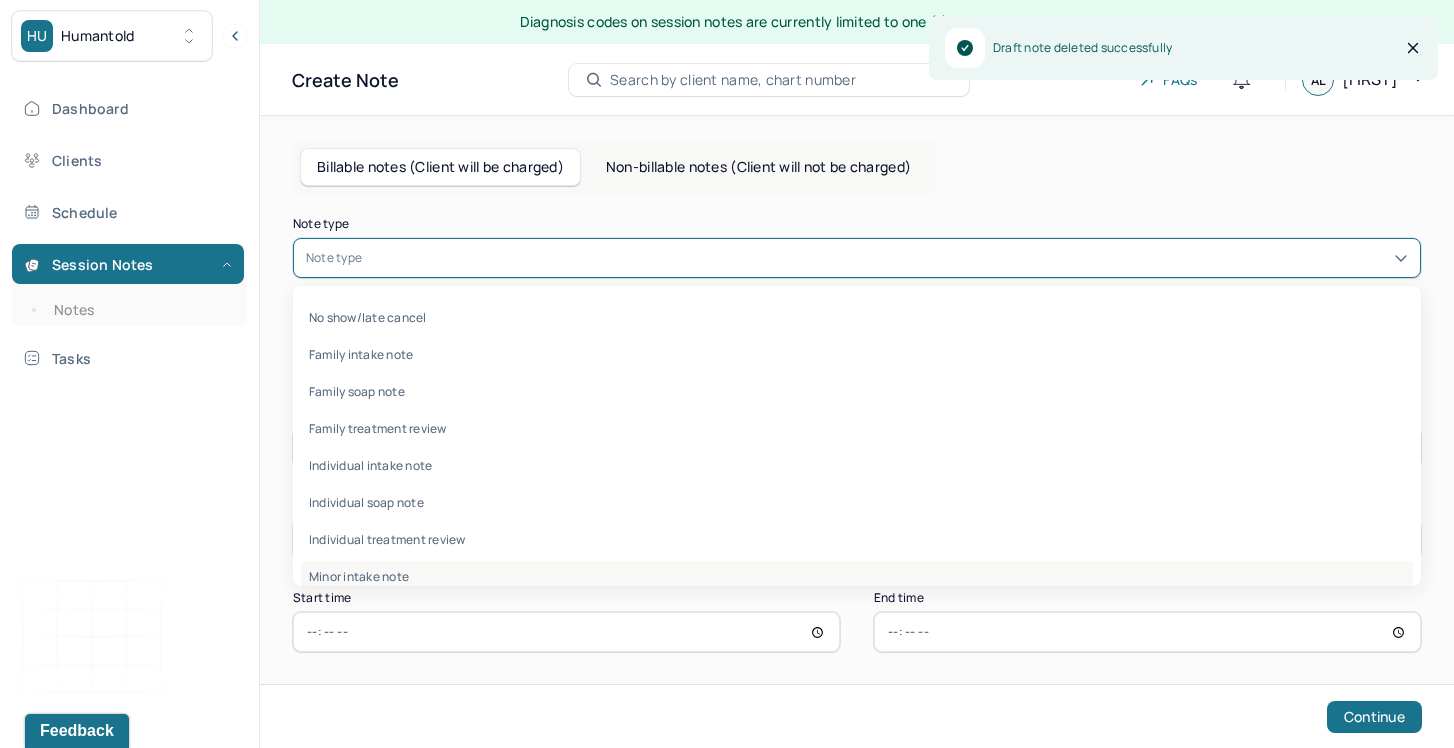click on "Minor intake note" at bounding box center [857, 576] 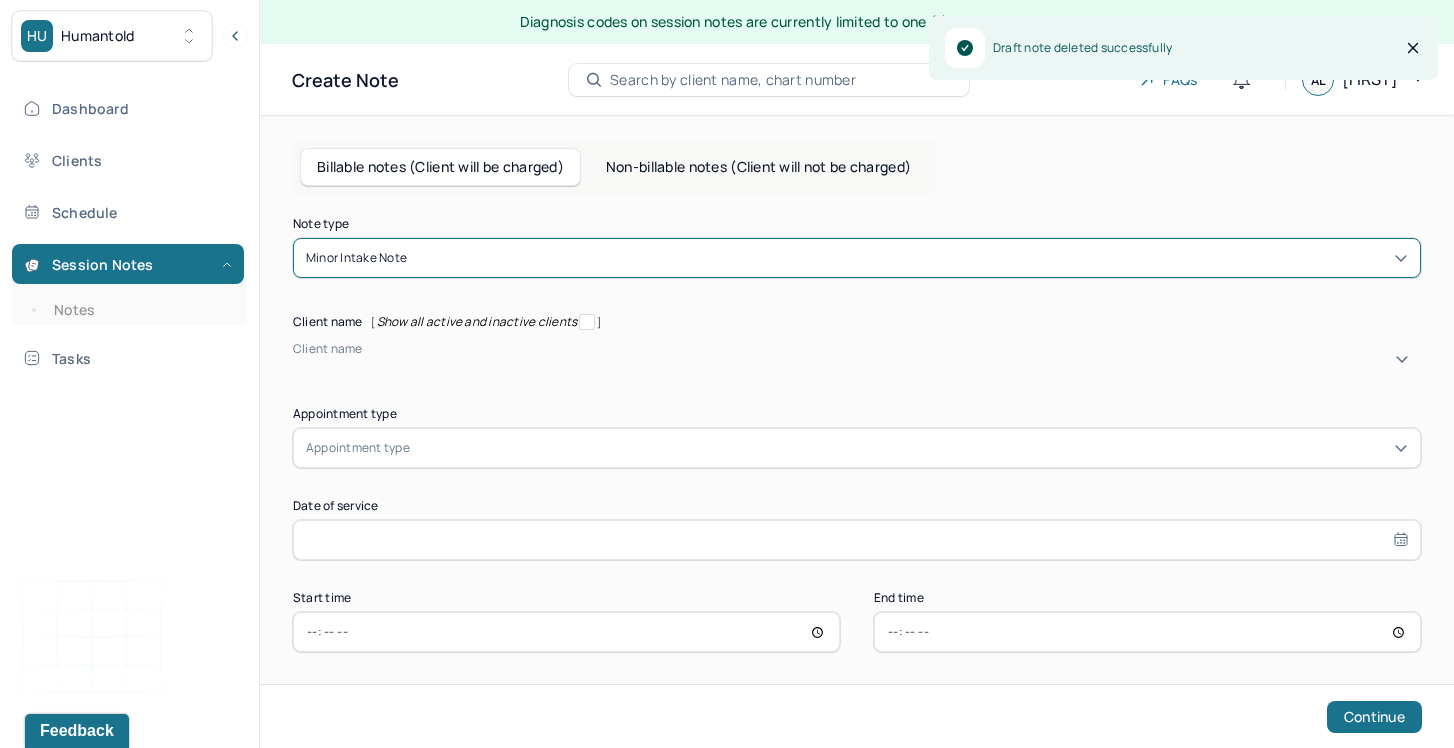 click at bounding box center (296, 366) 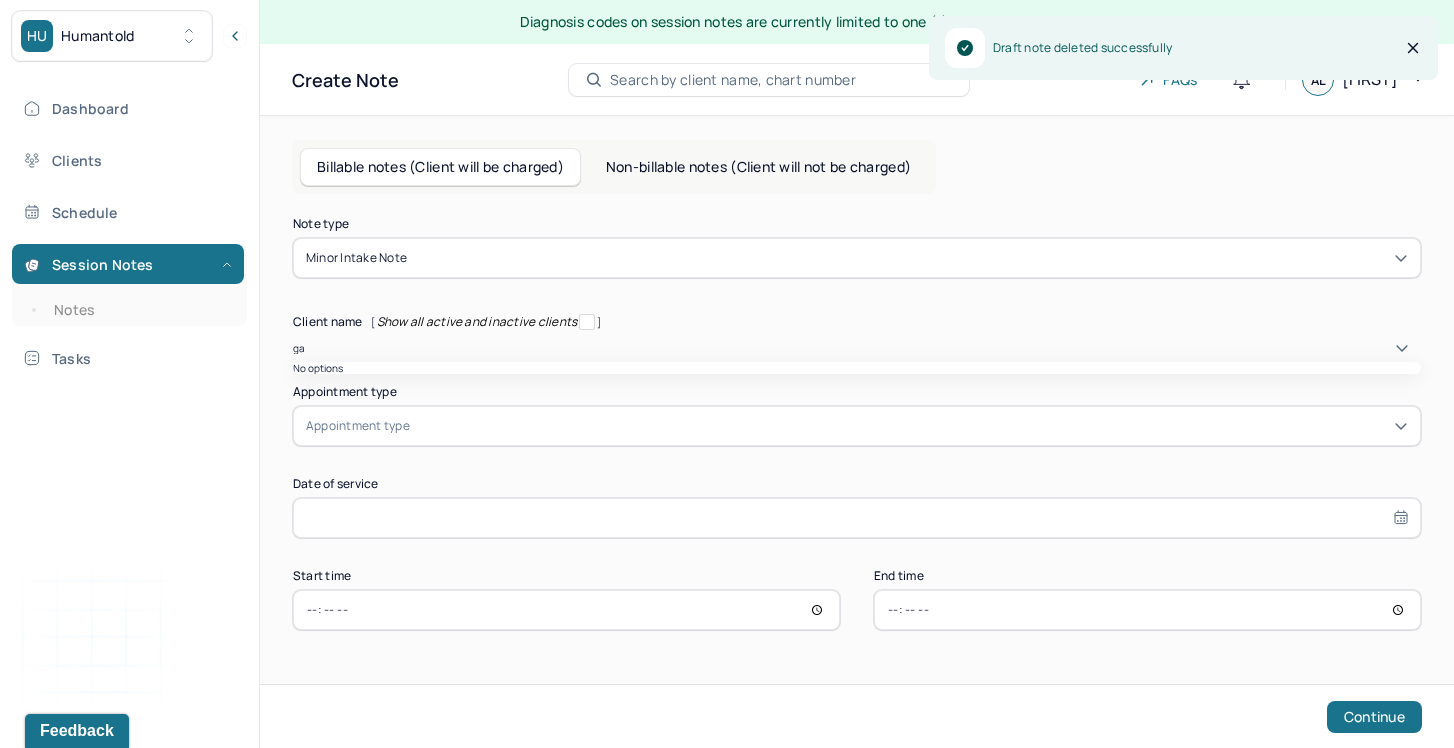 type on "gab" 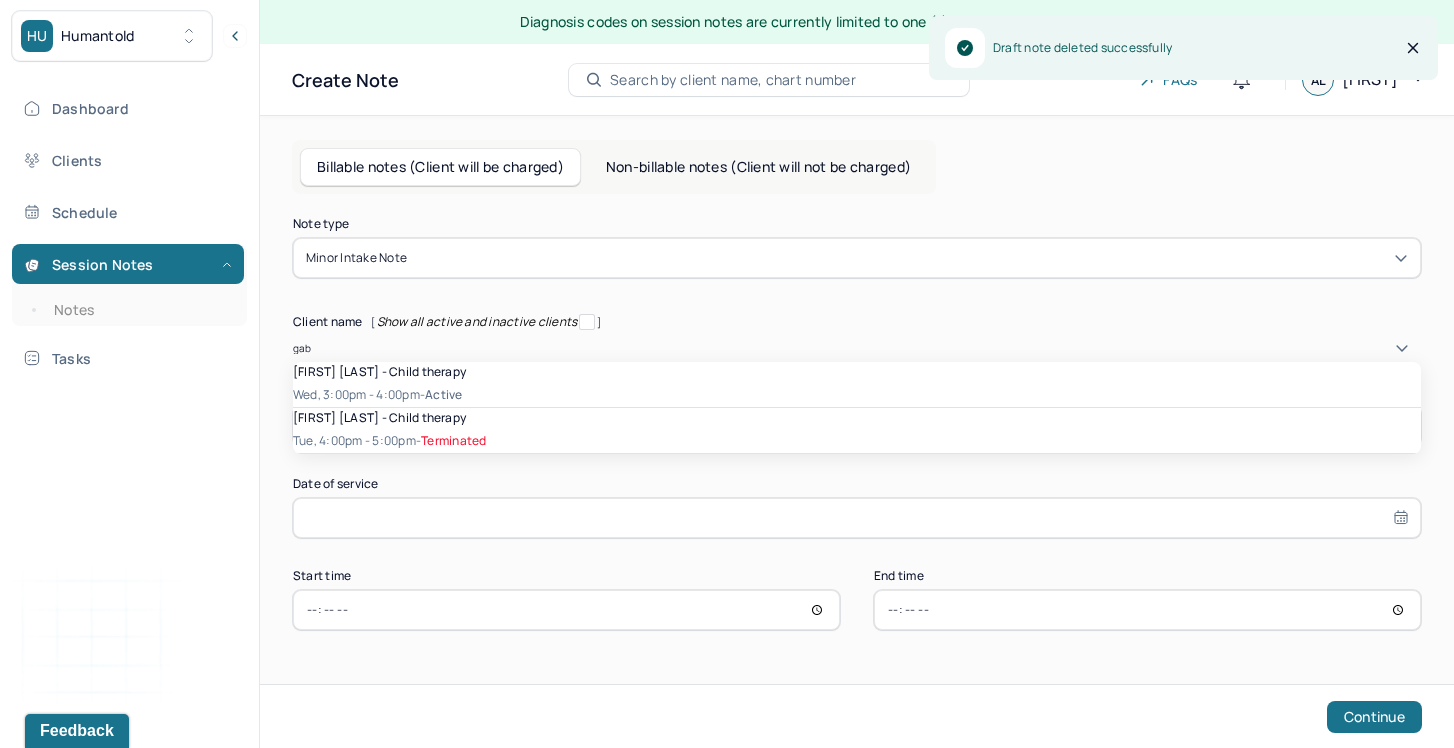 click on "[FIRST] [LAST] - Child therapy" at bounding box center (379, 371) 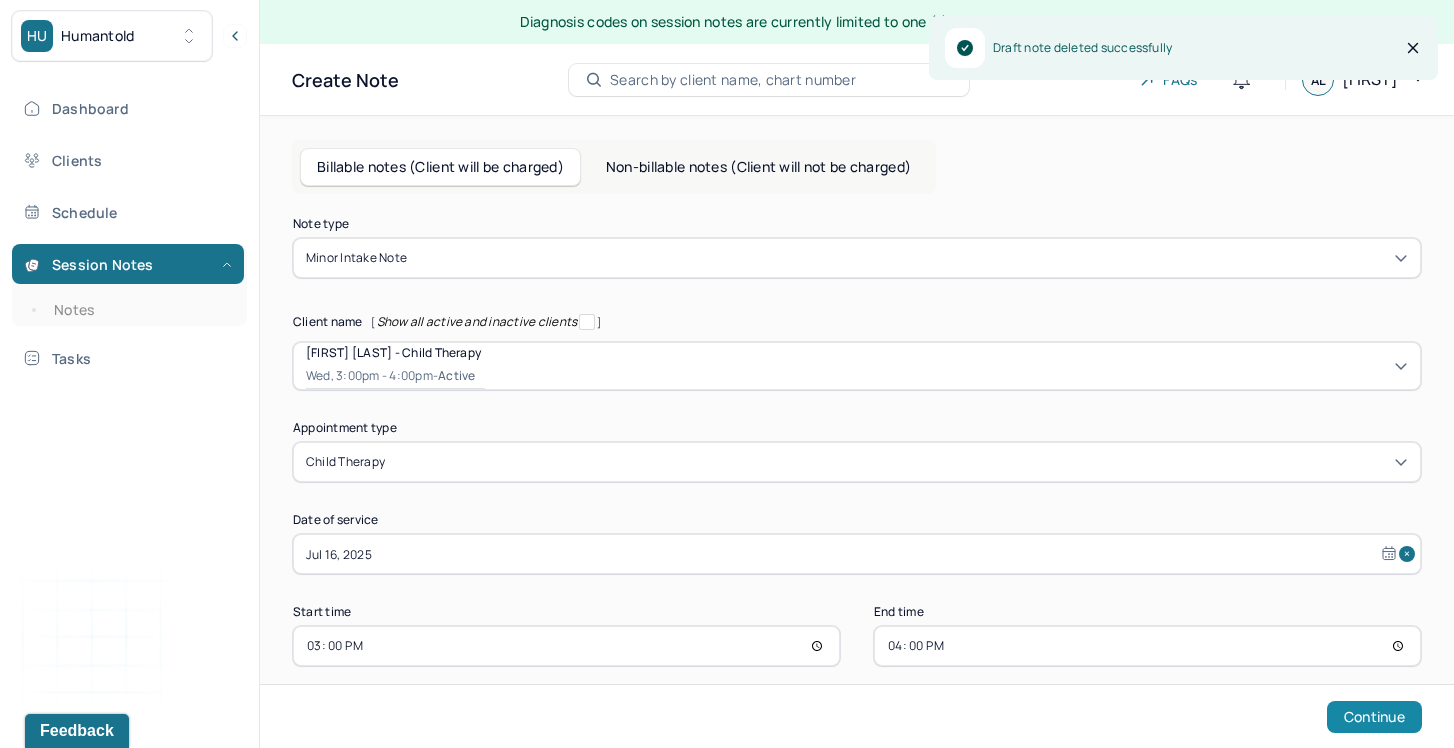 click on "Continue" at bounding box center [1374, 717] 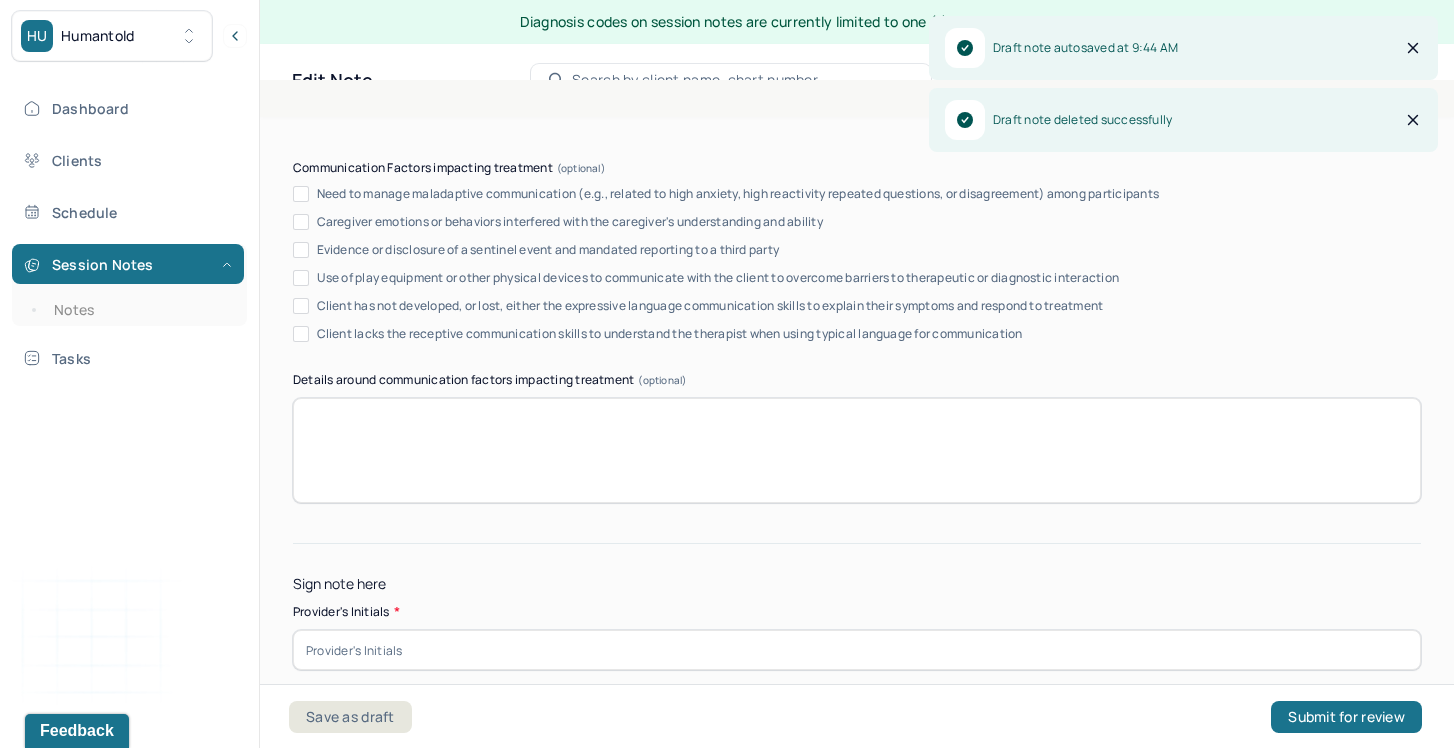 scroll, scrollTop: 10942, scrollLeft: 0, axis: vertical 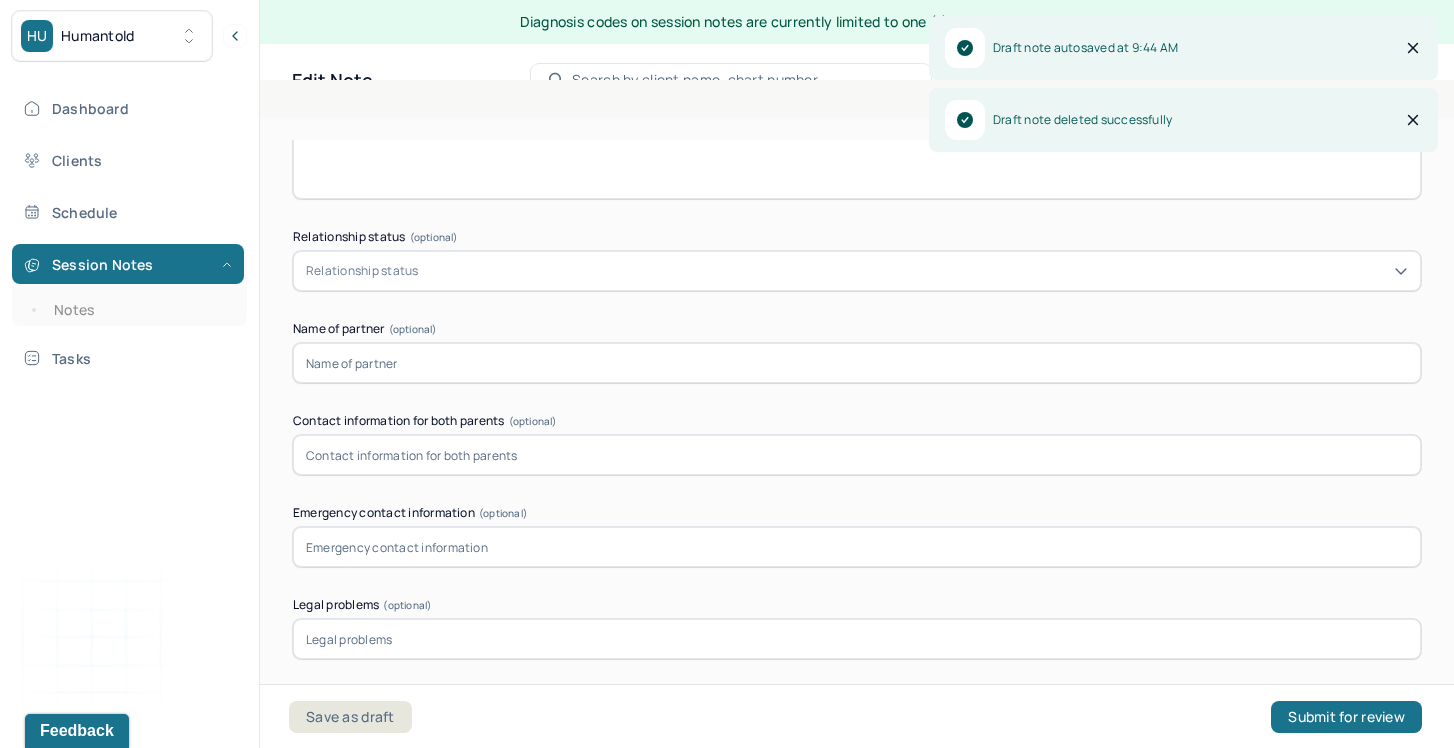 click at bounding box center [857, 455] 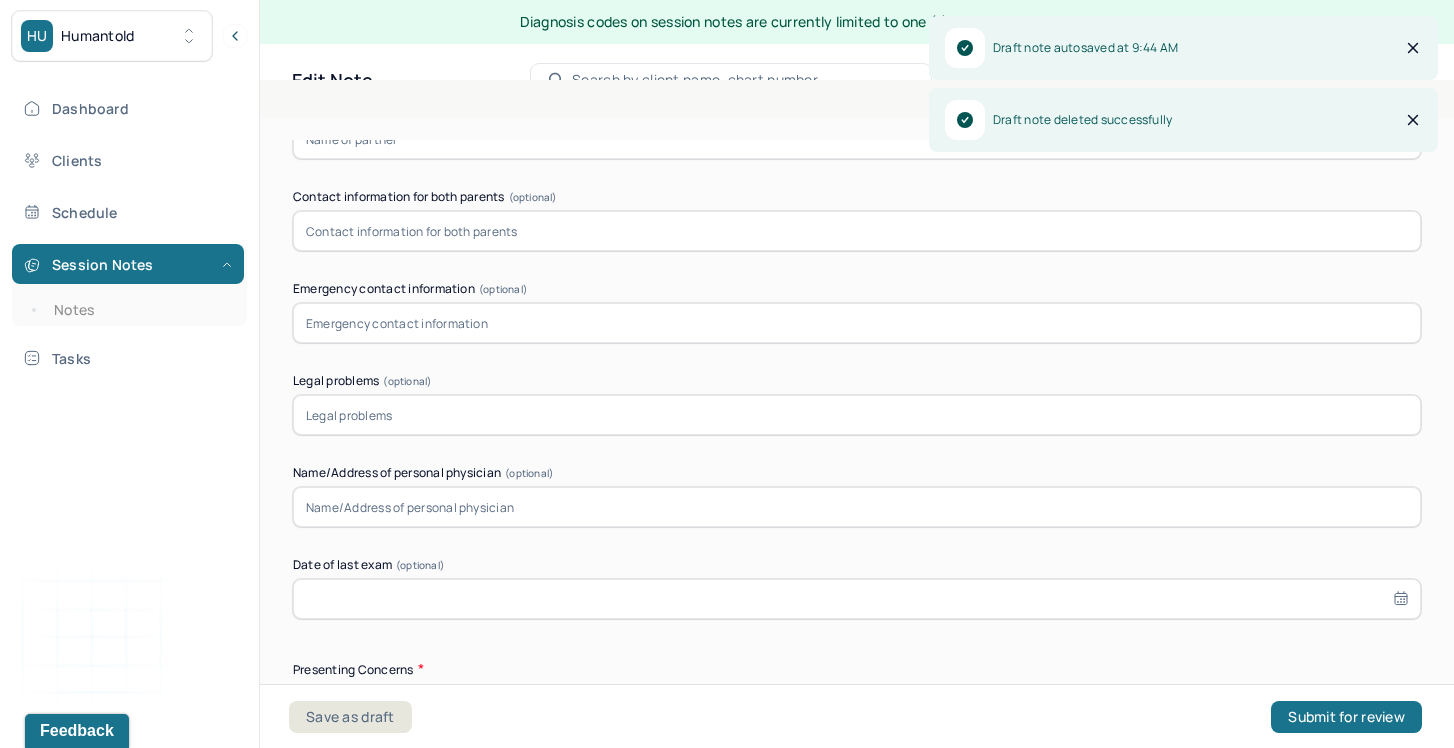 scroll, scrollTop: 1906, scrollLeft: 0, axis: vertical 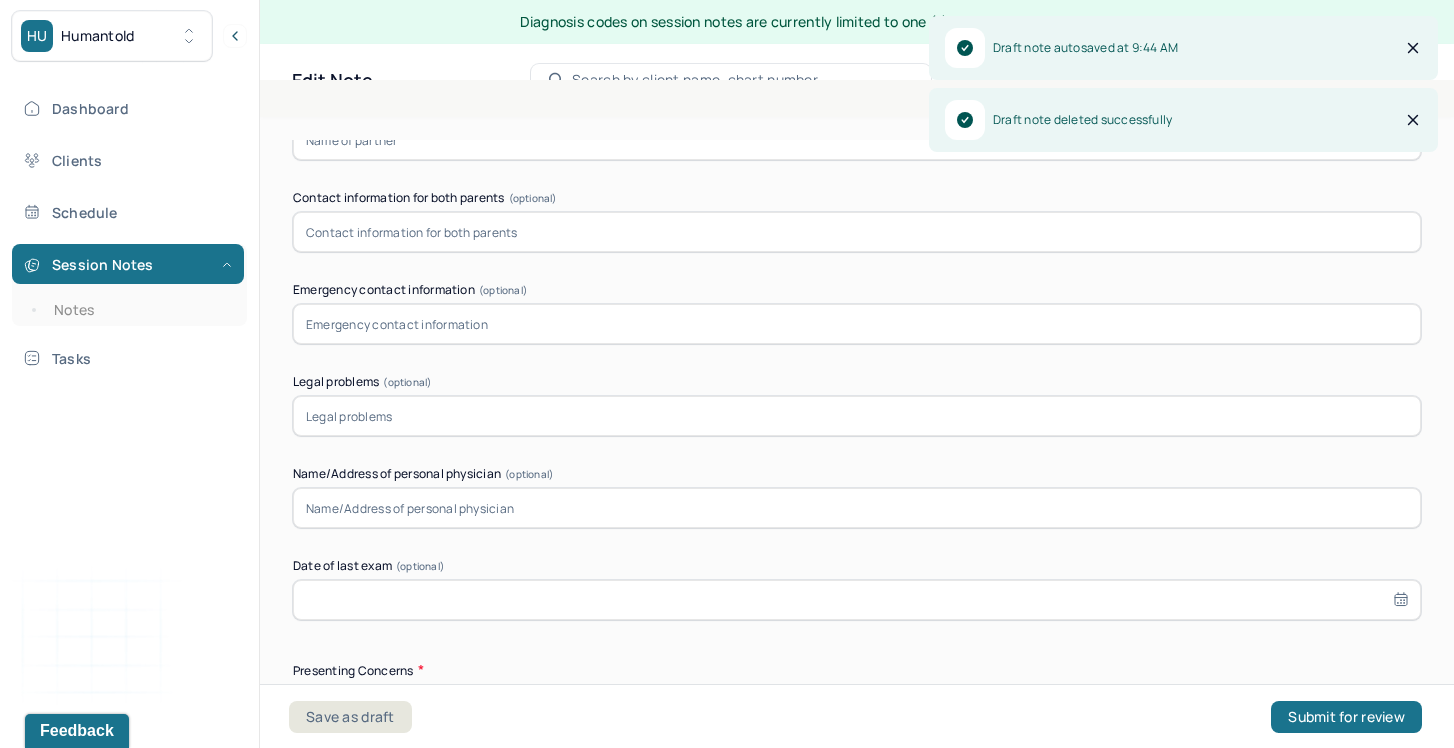 click at bounding box center [857, 508] 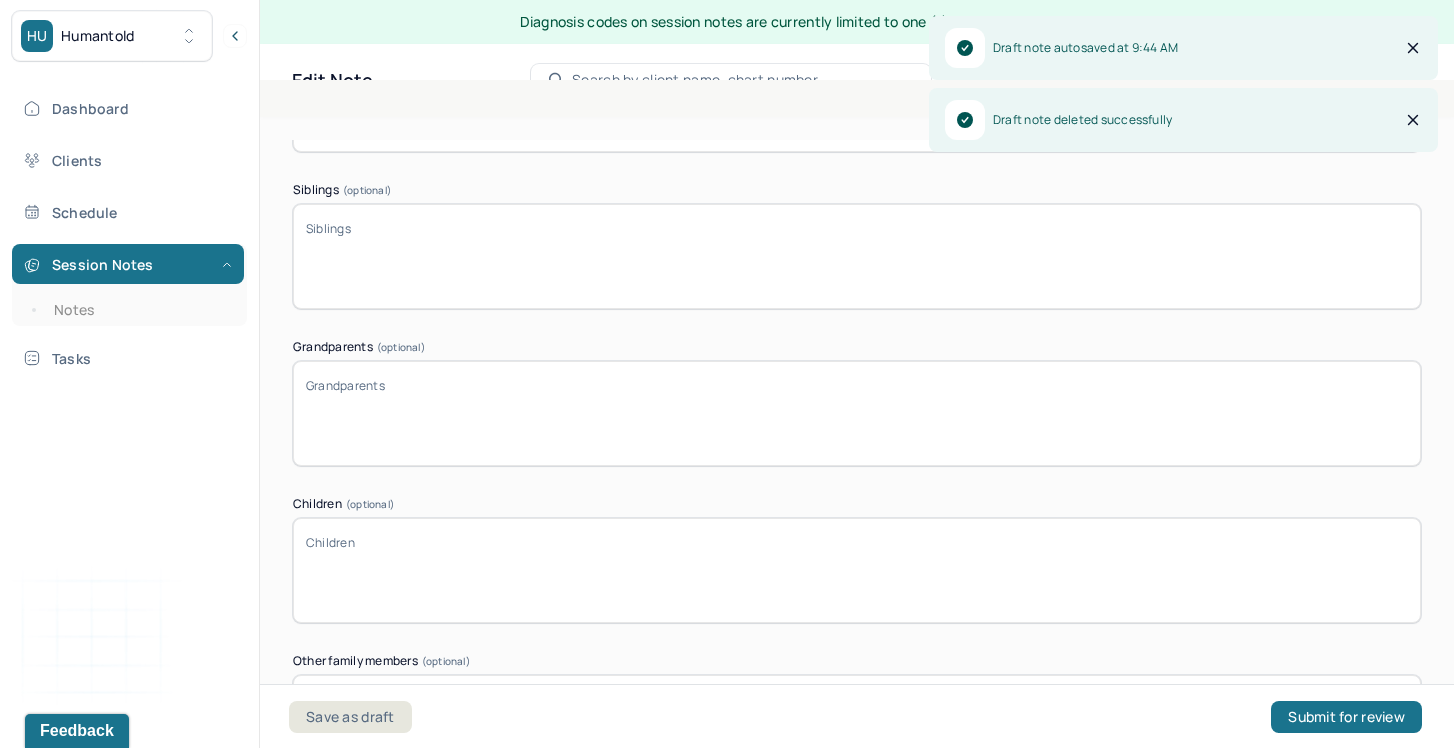 scroll, scrollTop: 3872, scrollLeft: 0, axis: vertical 